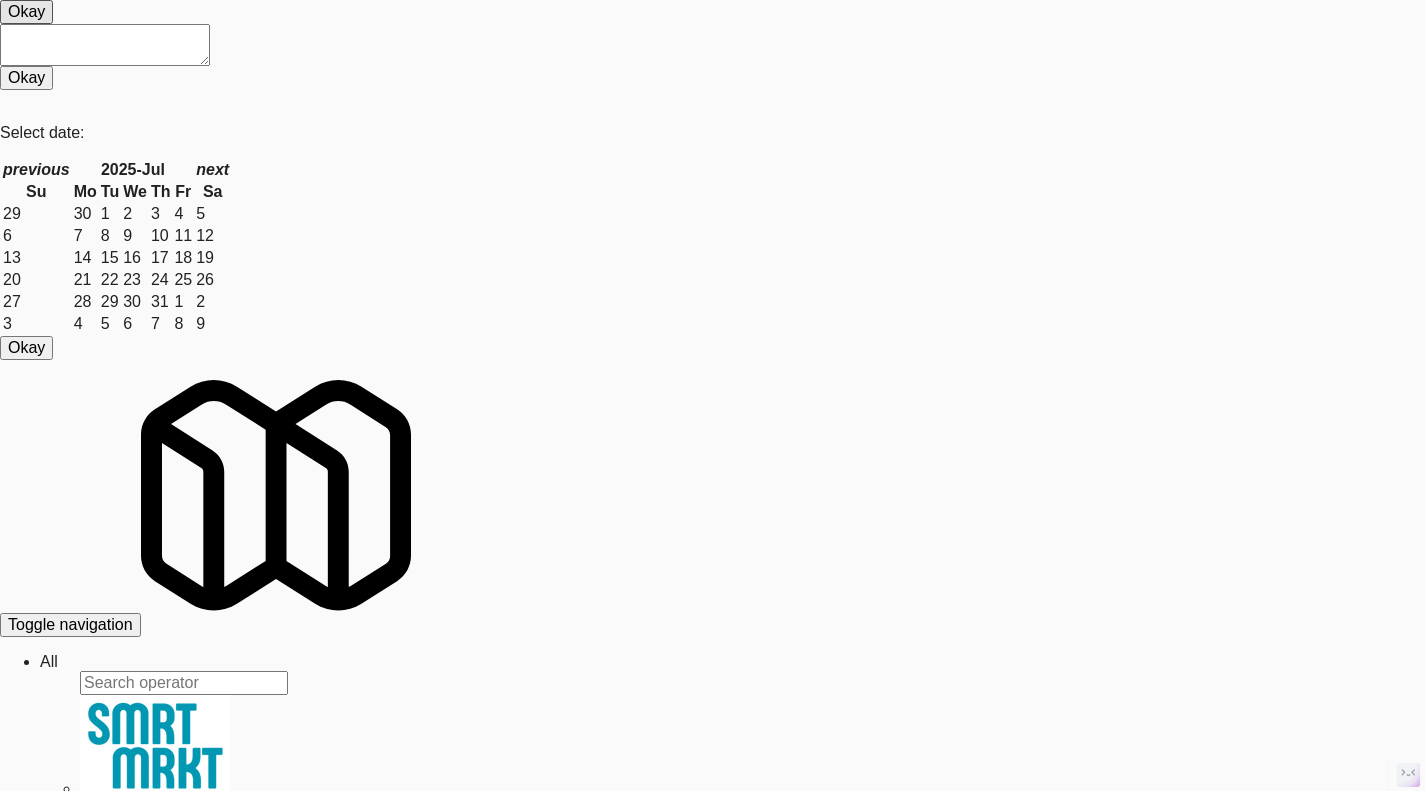 scroll, scrollTop: 0, scrollLeft: 0, axis: both 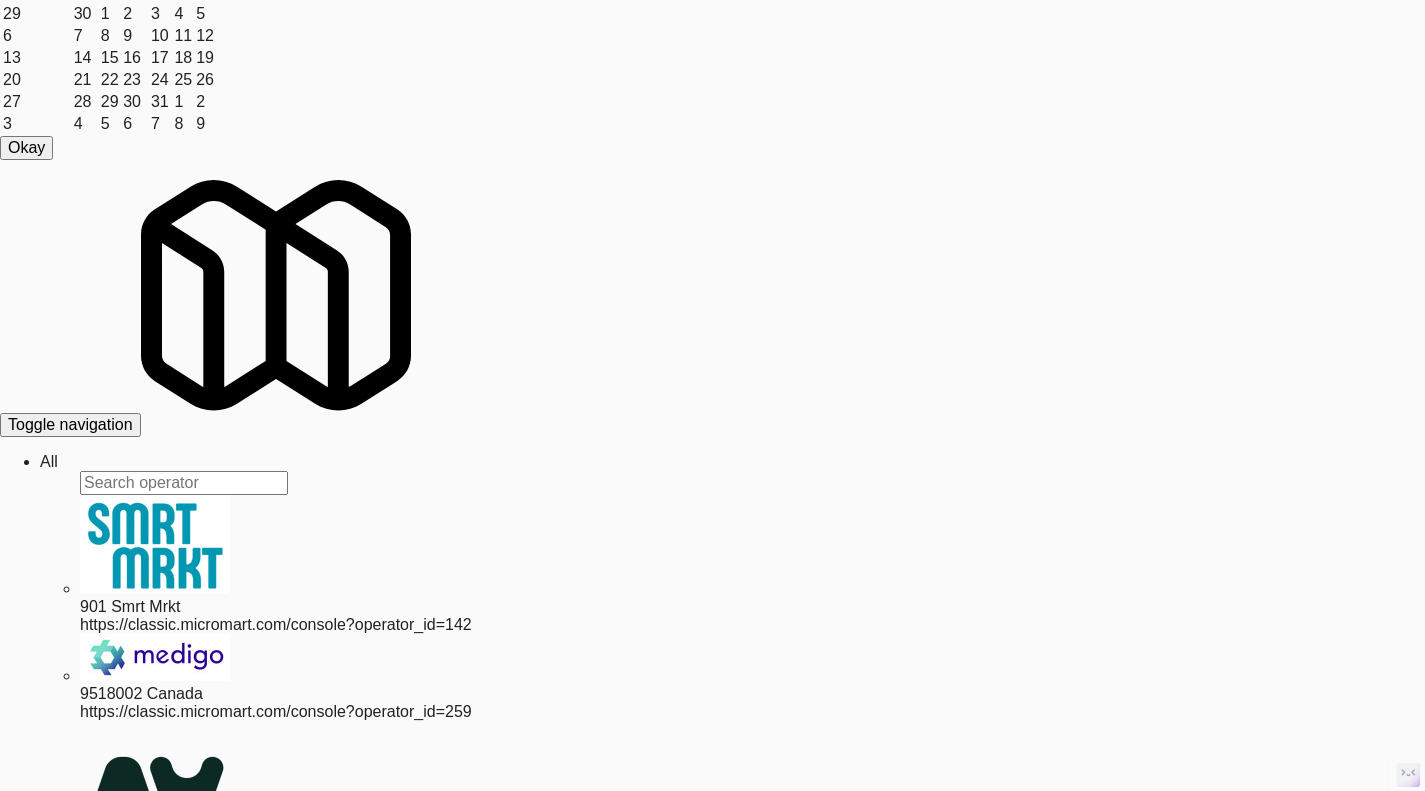 click on "Execute" at bounding box center (37, 30147) 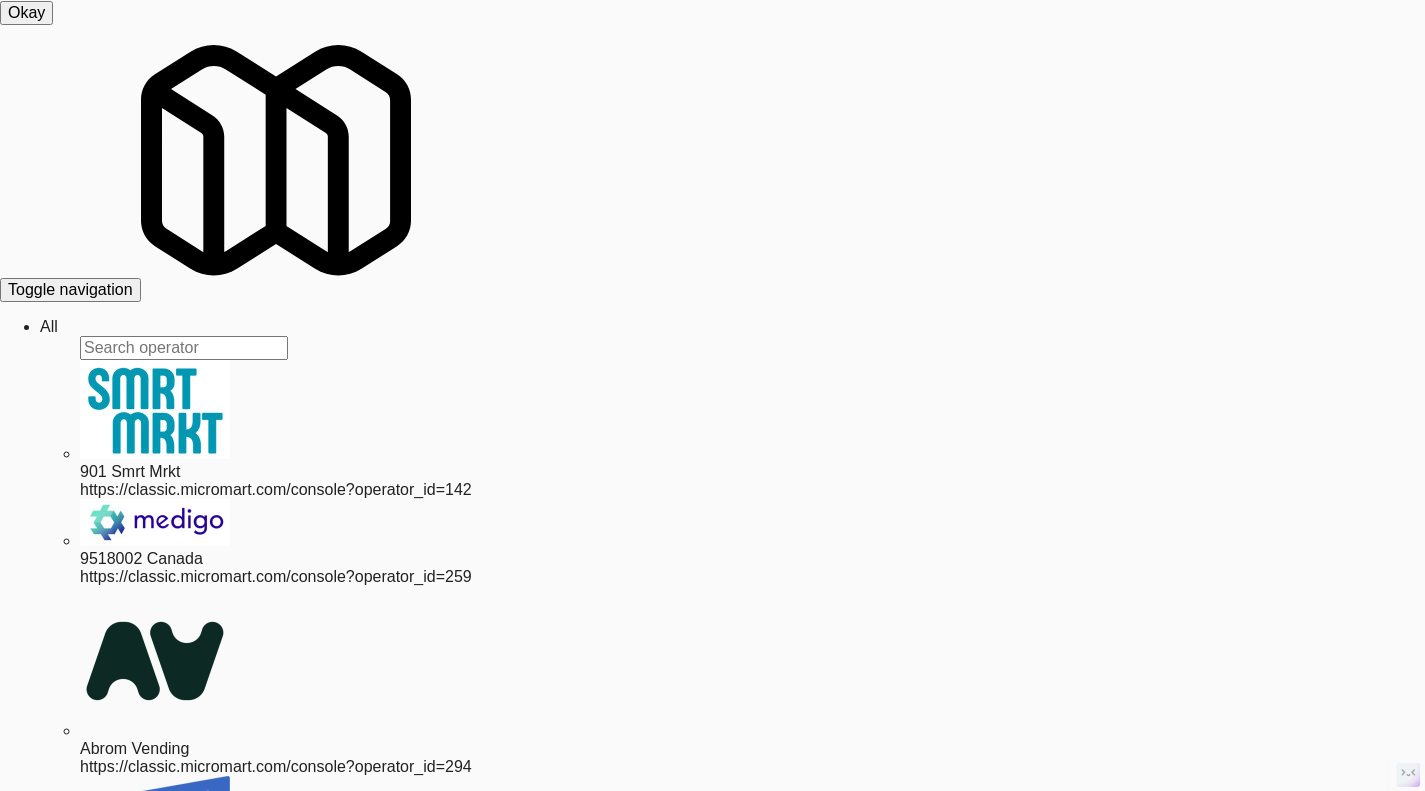 scroll, scrollTop: 300, scrollLeft: 0, axis: vertical 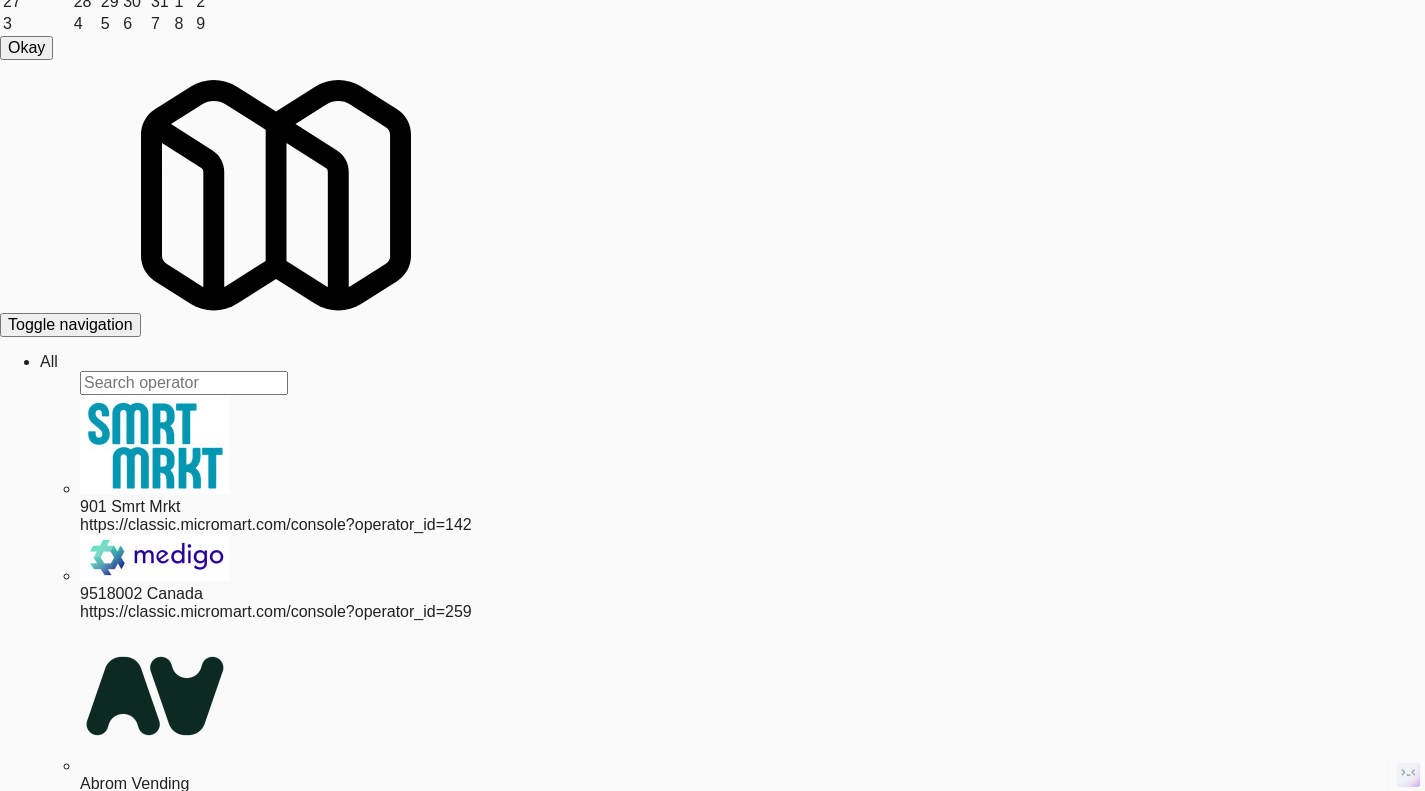 drag, startPoint x: 416, startPoint y: 258, endPoint x: 182, endPoint y: 143, distance: 260.73166 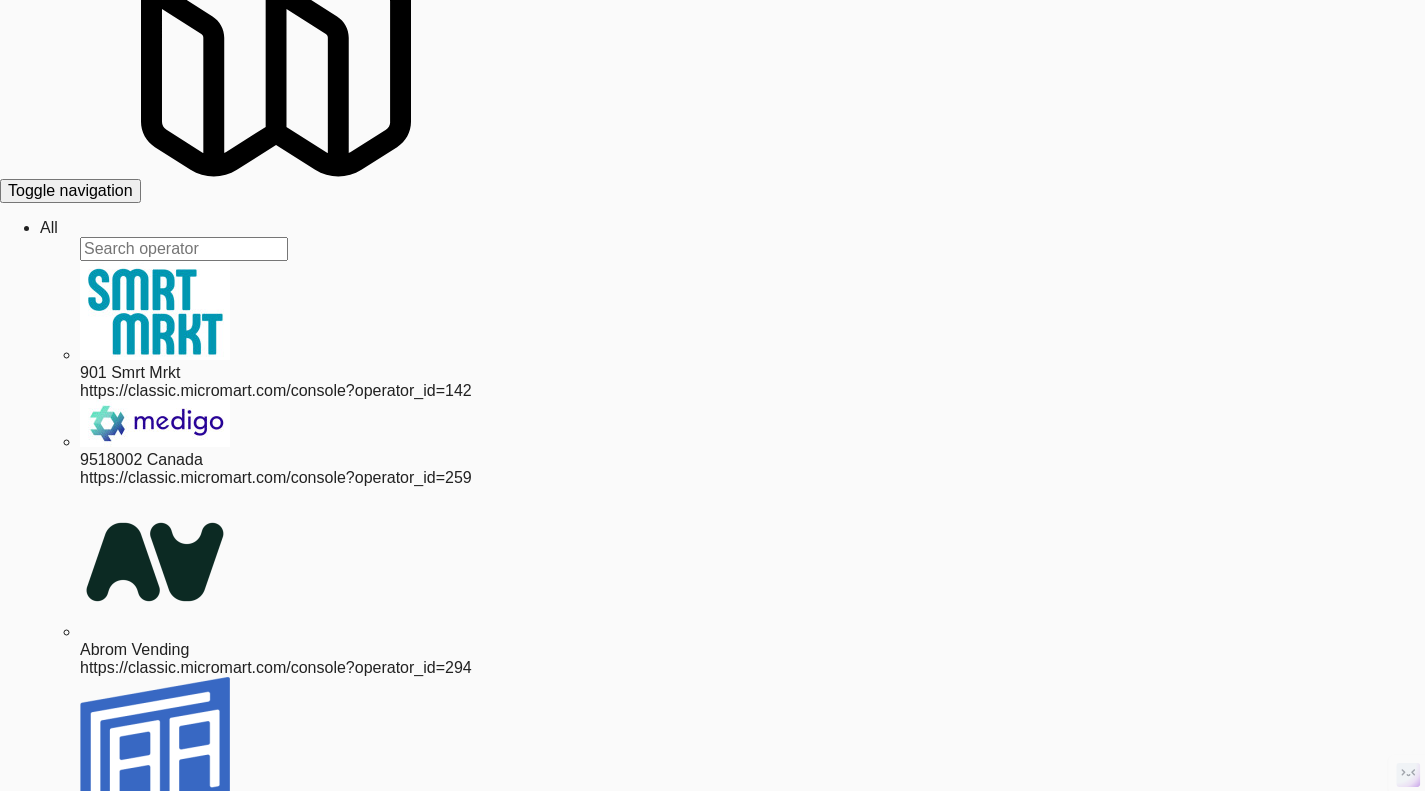 scroll, scrollTop: 435, scrollLeft: 0, axis: vertical 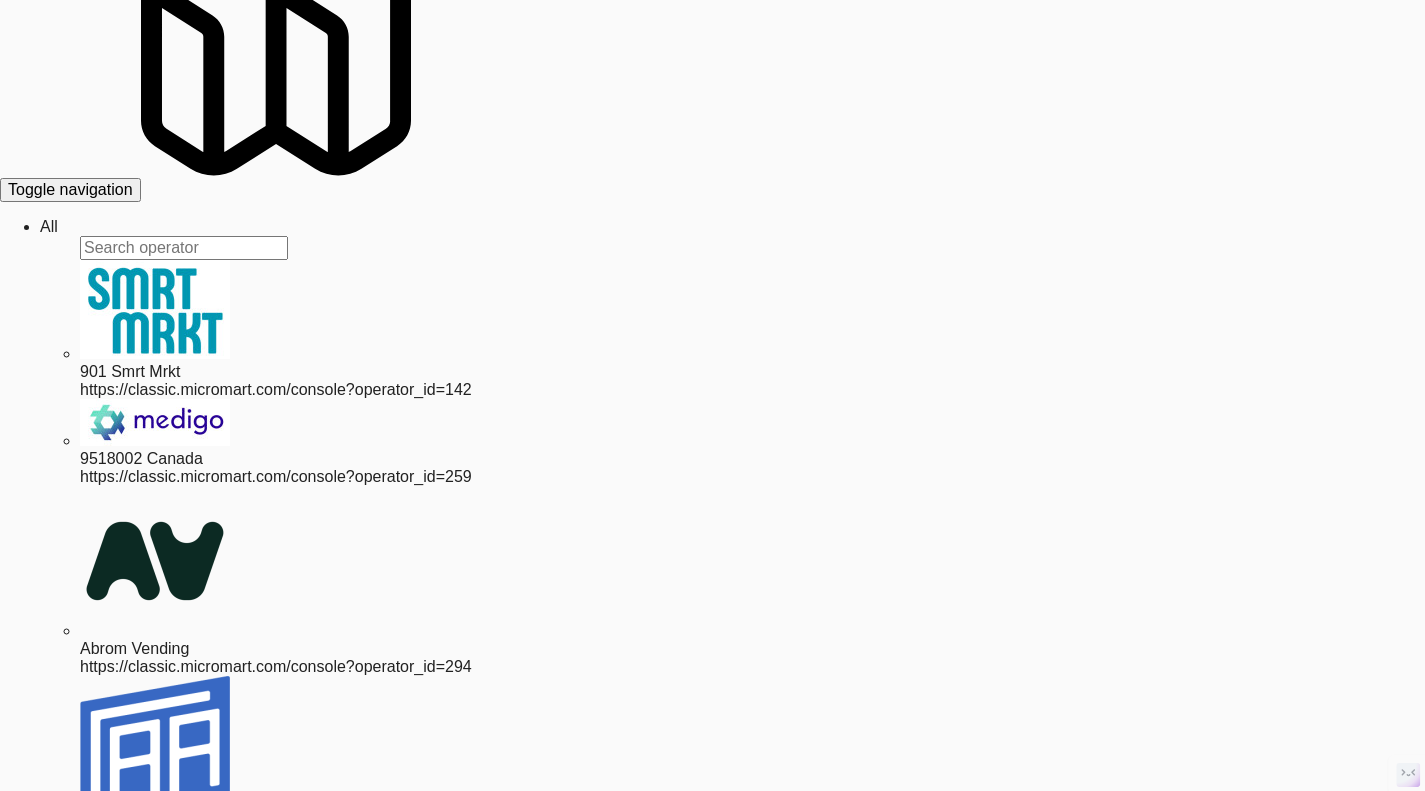 click on "Execute" at bounding box center [37, 29912] 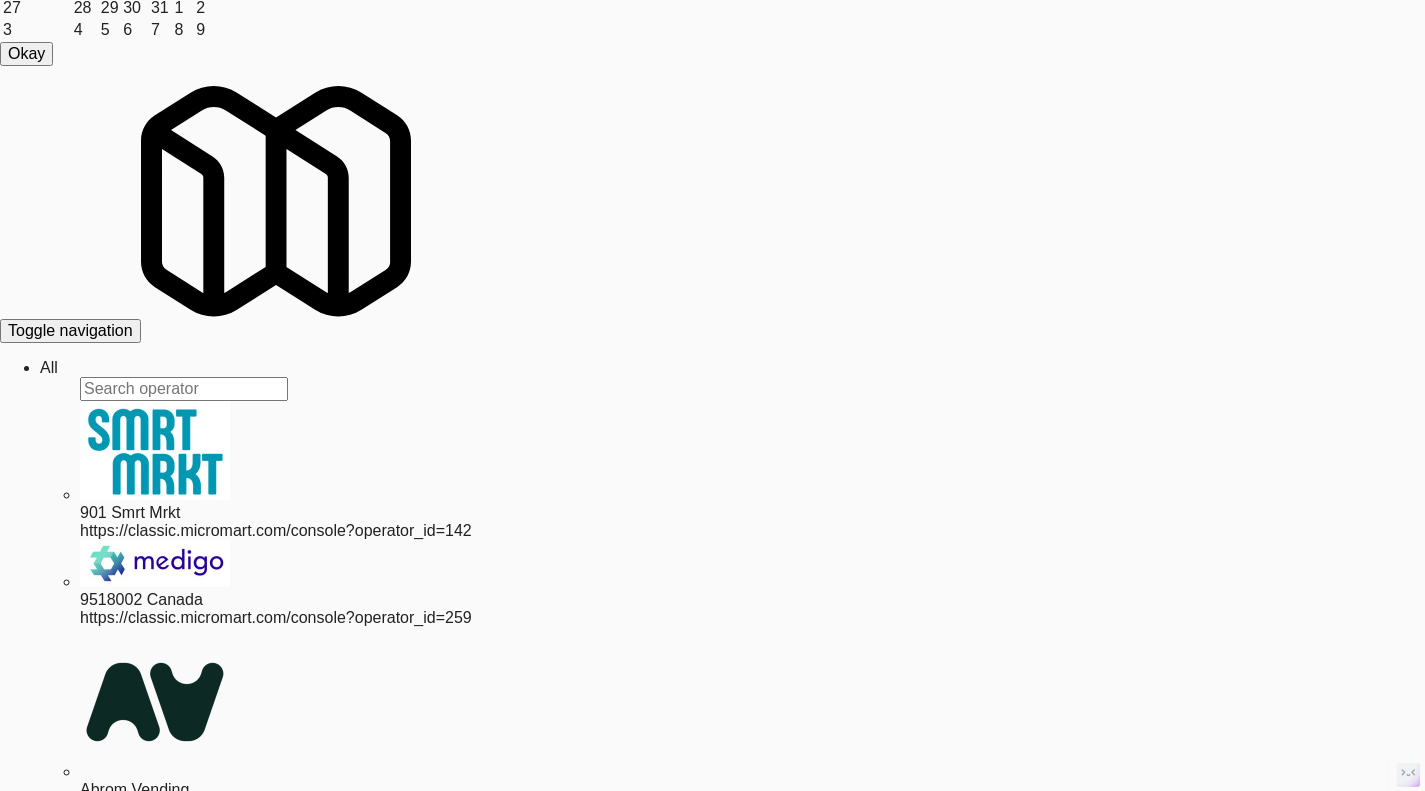 scroll, scrollTop: 135, scrollLeft: 0, axis: vertical 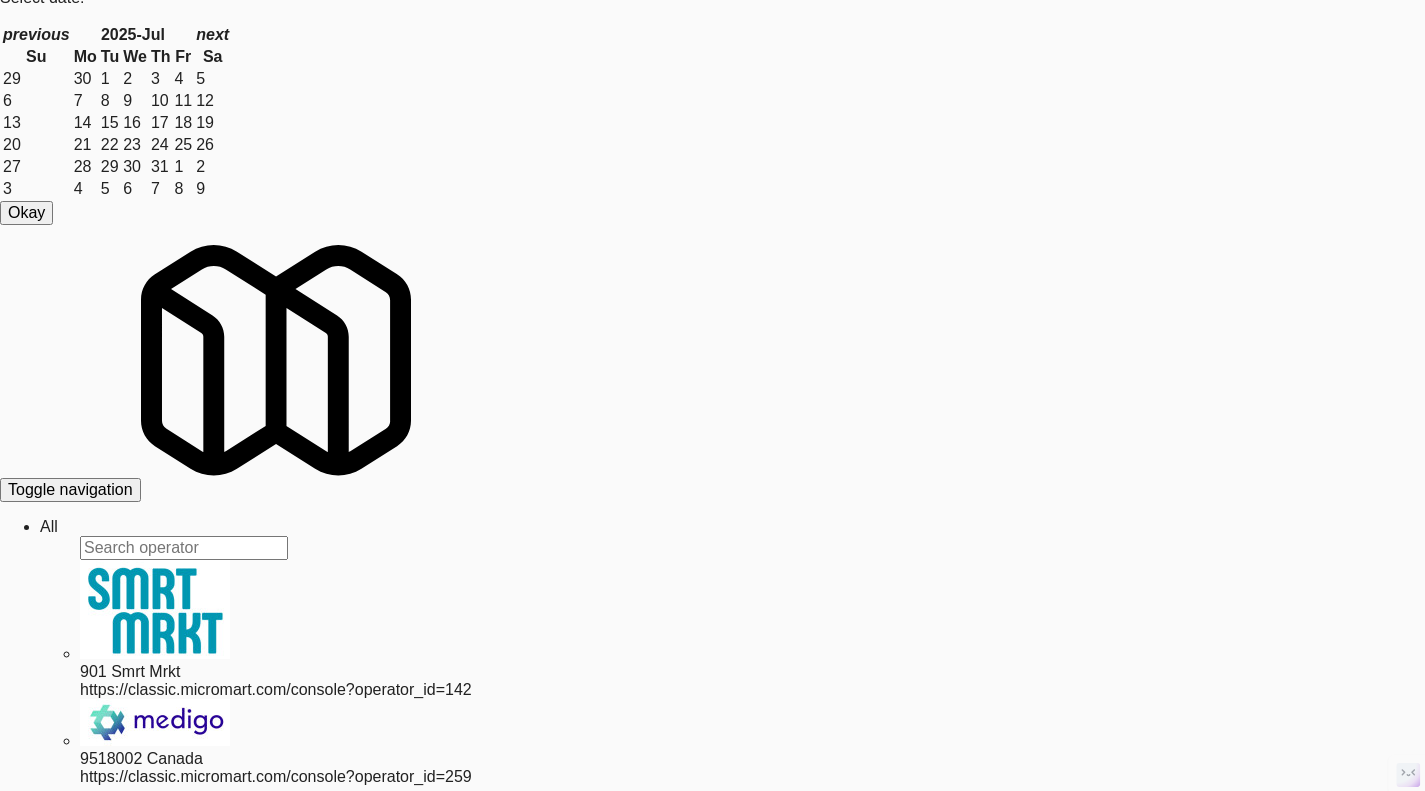 click on "···· where : · { · ¤ ···· ···· operator_id : · operatorId , ¤ ···· ···· site_id : · { · $ne : · null · } ¤ ···· } , ¤ }) ; ¤ ¤ // · Extract · the · serial · numbers · from · those · cabinets ¤ const · TARGET_SERIALS · = · cabinets . map ( cabinet · => · cabinet . serial_number ) ; ¤ ¤ const · TARGET_SERIALS · = · [ "M-111032" ] ¤ ¤ // · Loop · through · each · serial · number · to · apply · update · logic ¤ return · Bluebird . map ( TARGET_SERIALS , · async · ( serial ) · => · { ¤ ·· const · tablet · = · await · db . tablet . findOne ({ ¤ ···· where : · { ¤ ···· ·· balena_id : · { · $ne : · null · } , ¤ ···· ·· '$cabinet.serial_number$' : · serial , ¤ ···· ·· type : · 'cabinet' , ¤ ···· } , ¤ ···· include : · [{ ¤ ···· ·· model : · db . cabinet , ¤ ···· ·· required : · true , ¤ ···· ·· include : · [{ ¤ ···· ···· model : · db . site , ¤ ···· ····" at bounding box center [728, 30395] 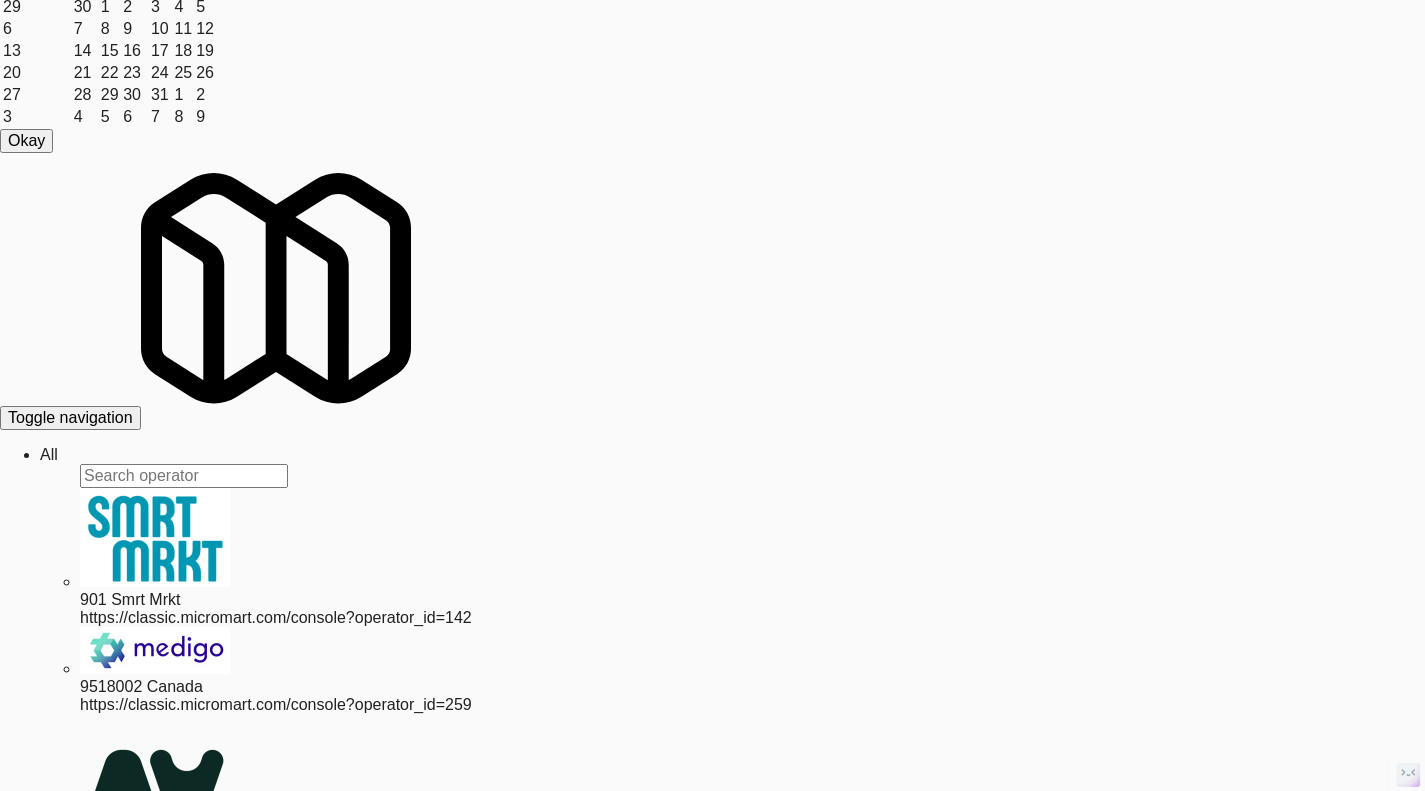 scroll, scrollTop: 335, scrollLeft: 0, axis: vertical 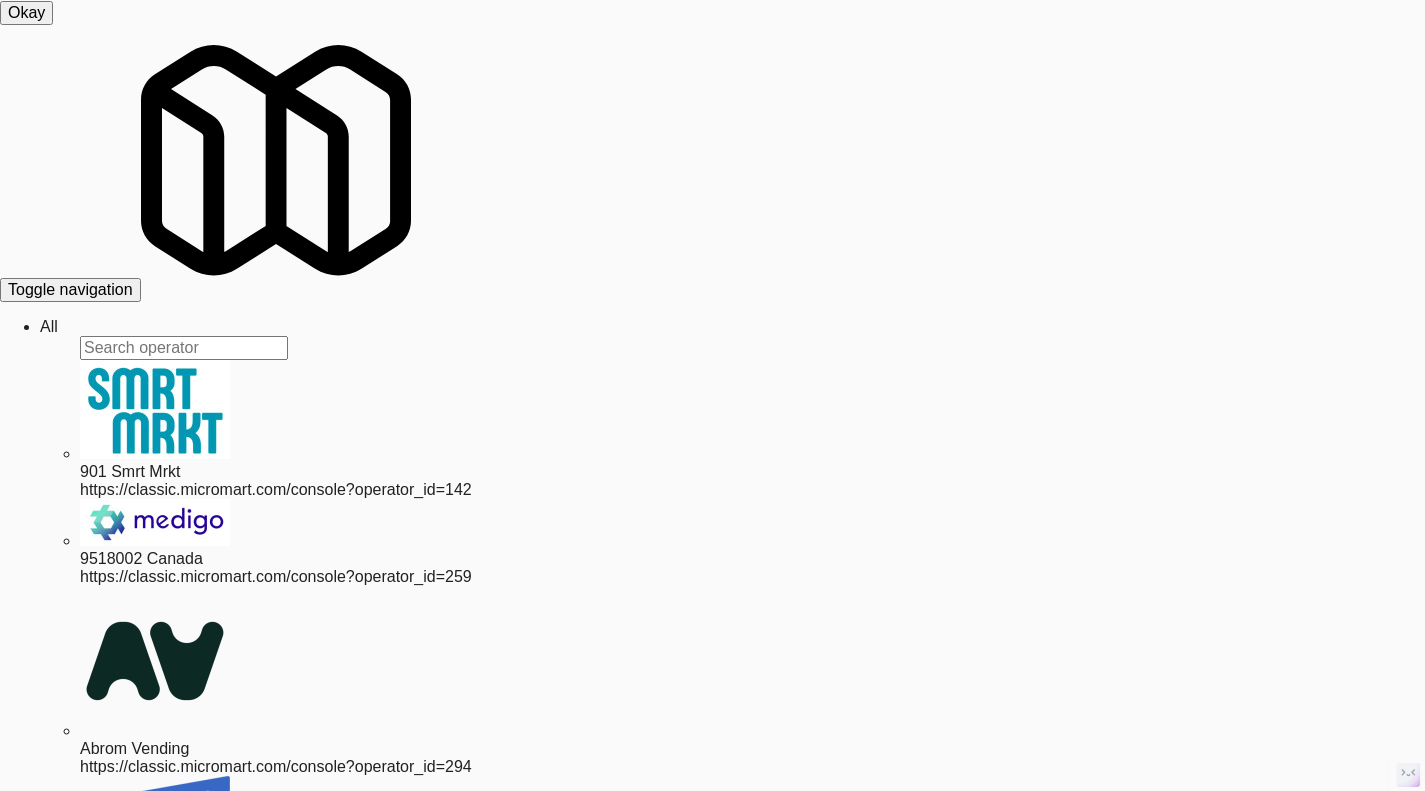 type on "// const TARGET_SERIALS = cabinets.map(cabinet => cabinet.serial_number);" 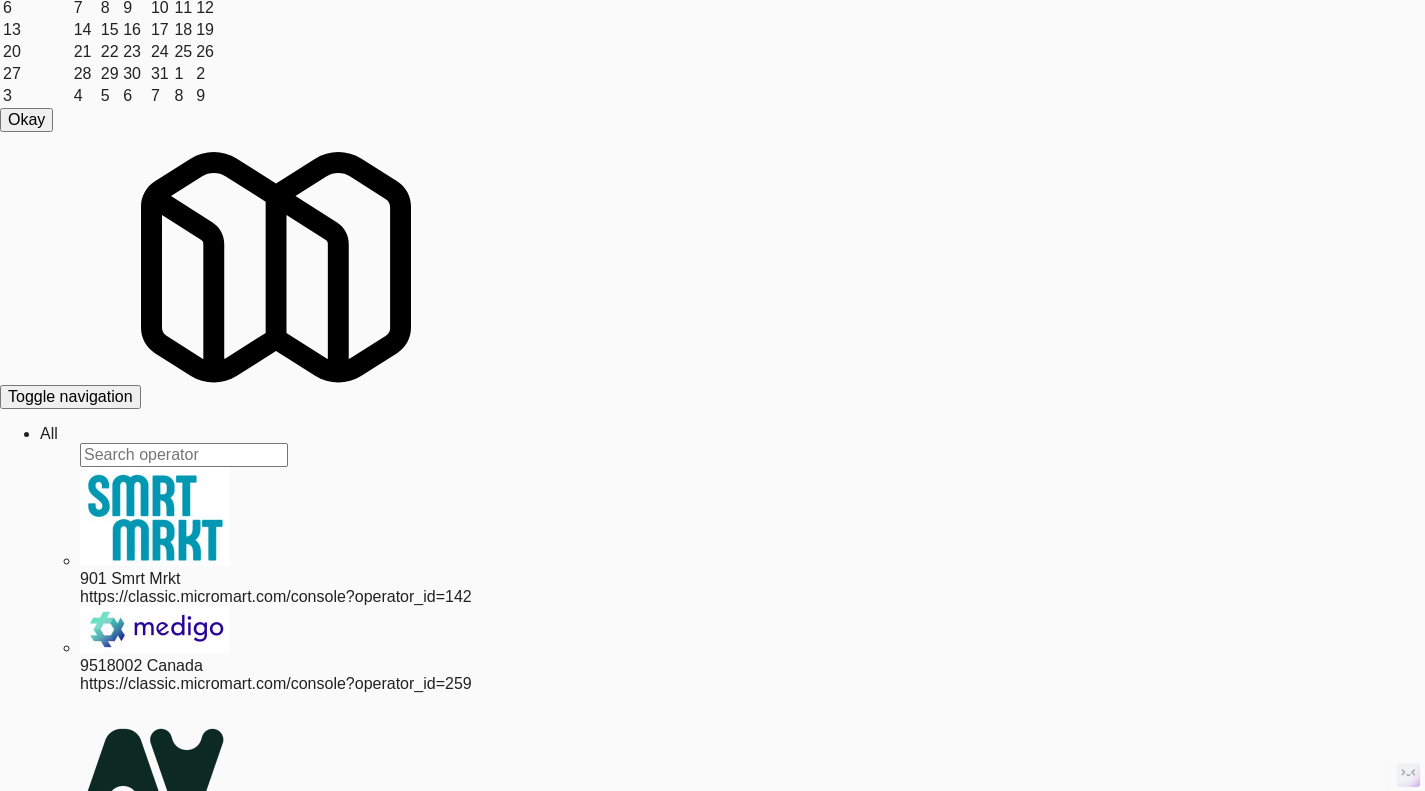 scroll, scrollTop: 0, scrollLeft: 0, axis: both 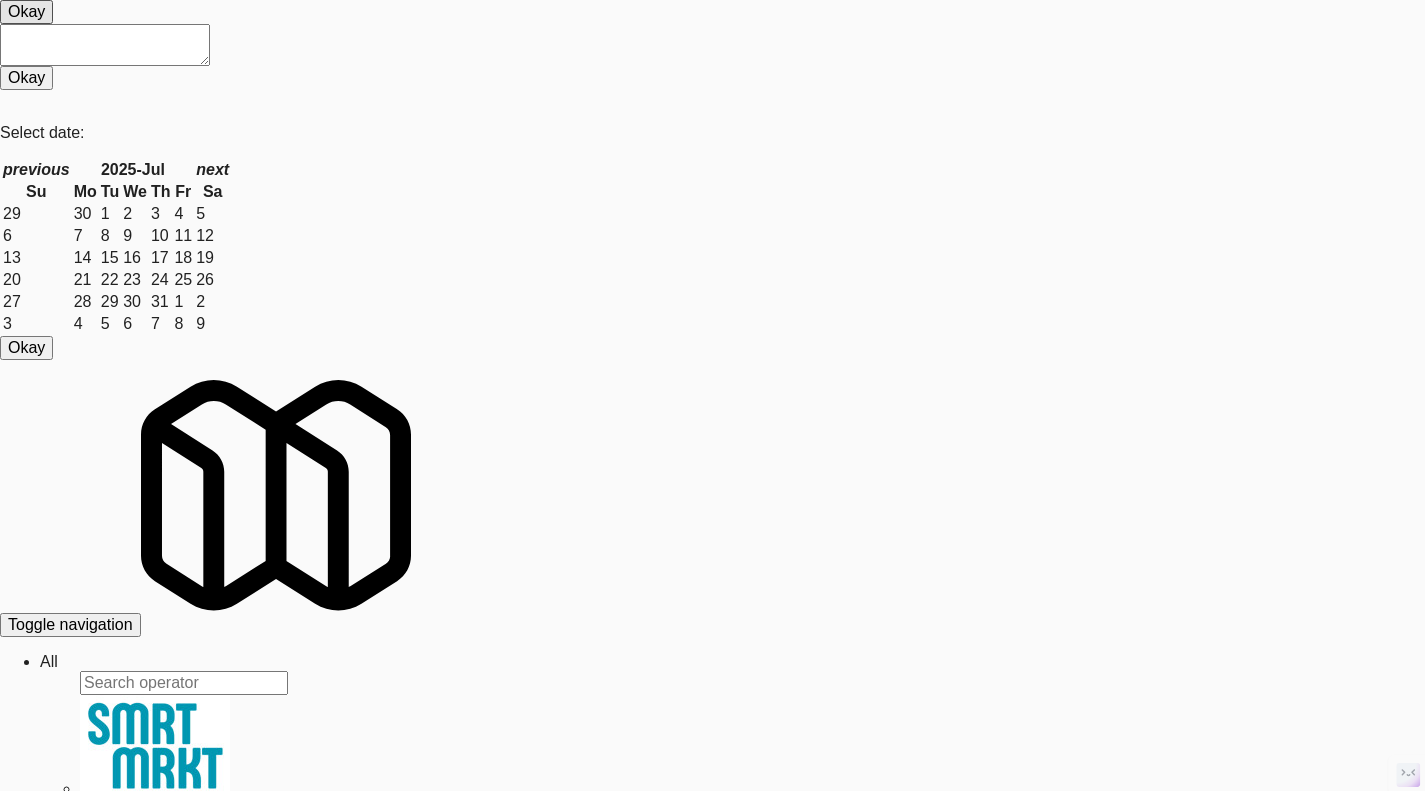drag, startPoint x: 250, startPoint y: 434, endPoint x: 190, endPoint y: 409, distance: 65 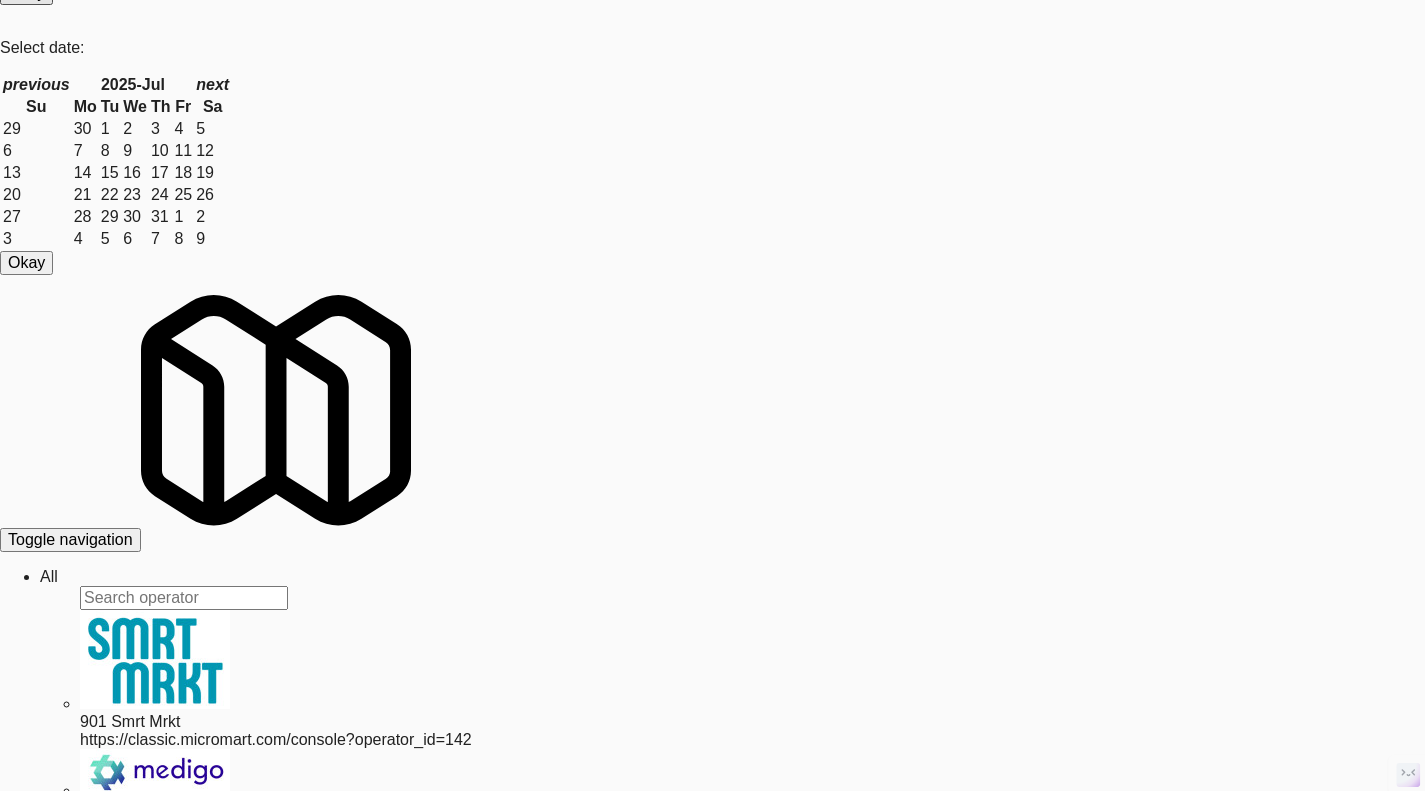 scroll, scrollTop: 100, scrollLeft: 0, axis: vertical 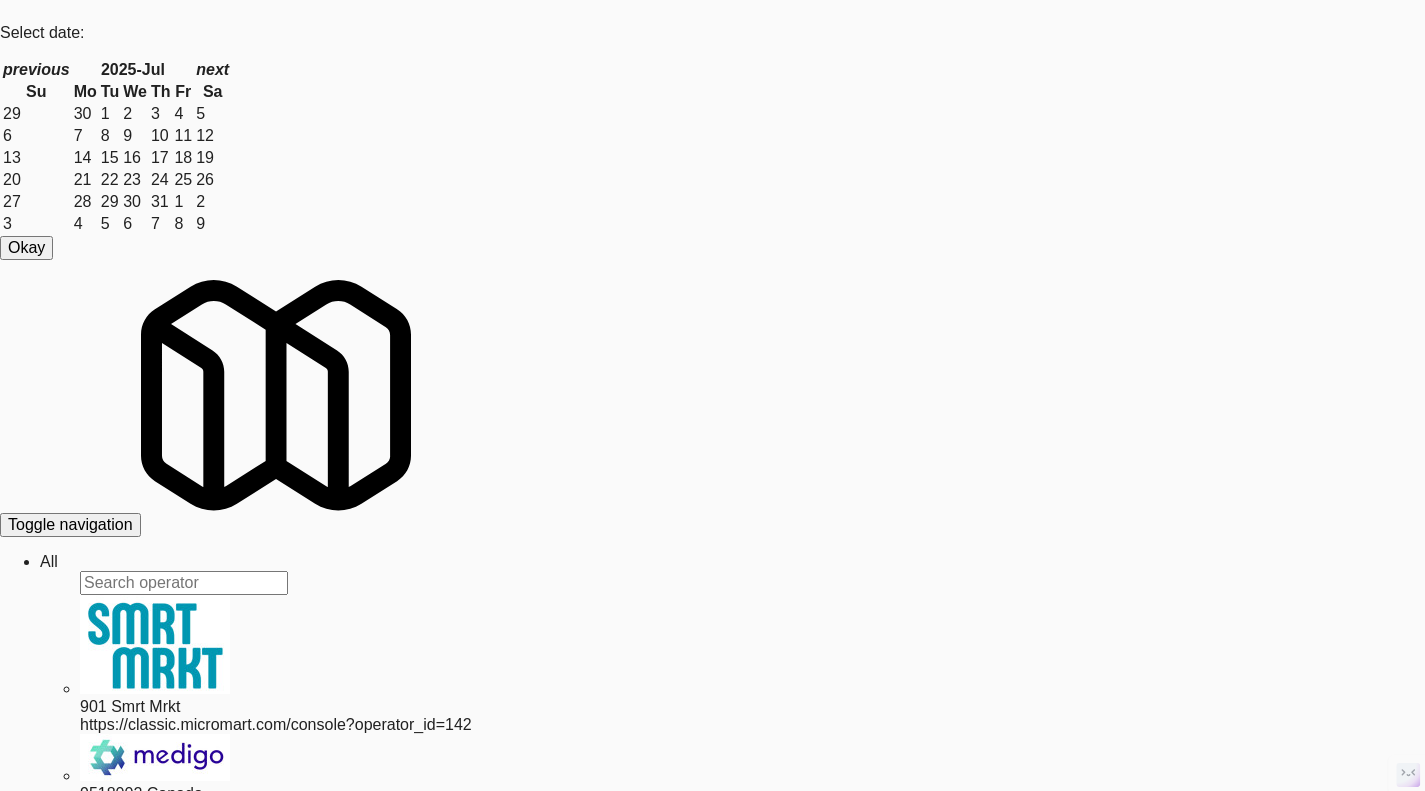 click on "Execute" at bounding box center [37, 30247] 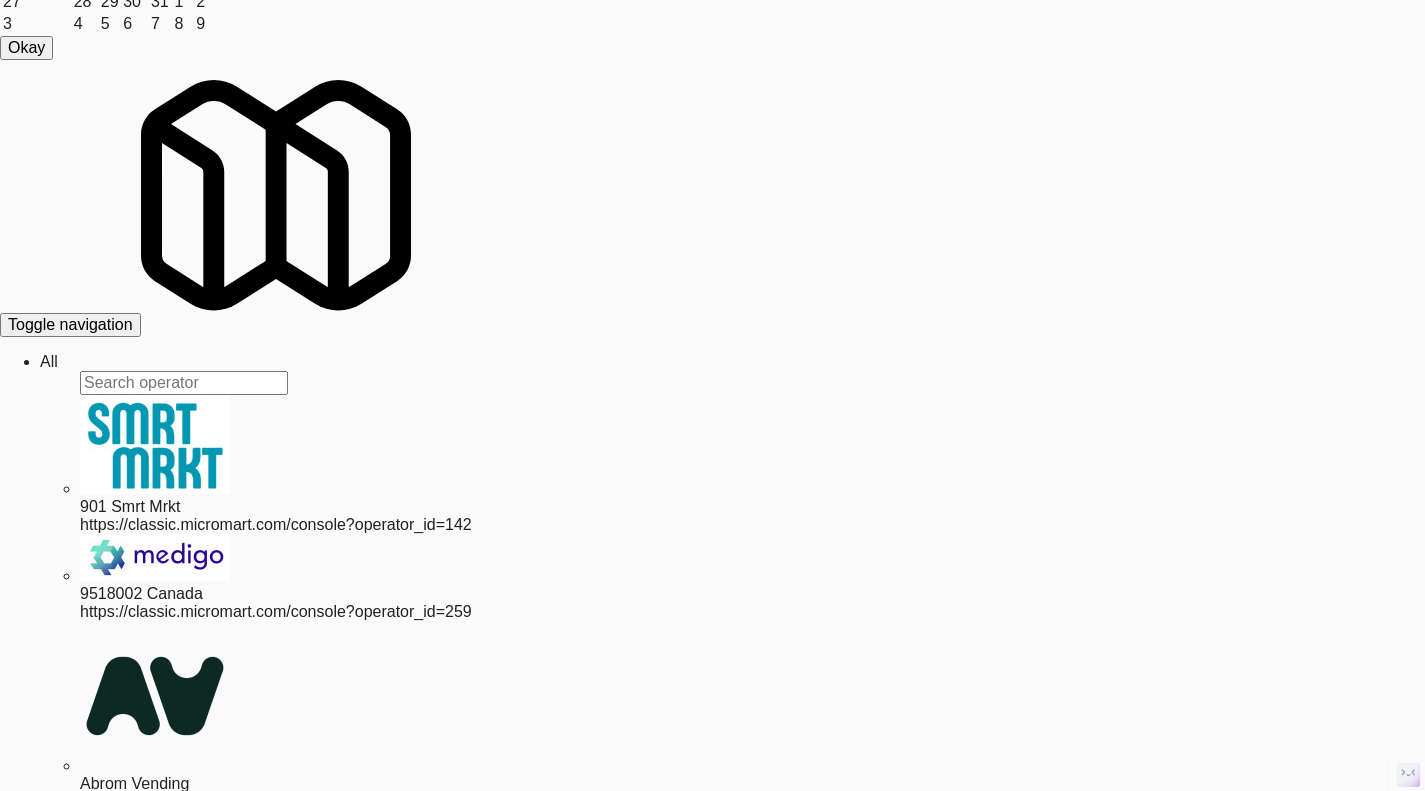 click on "Execute" at bounding box center [37, 30047] 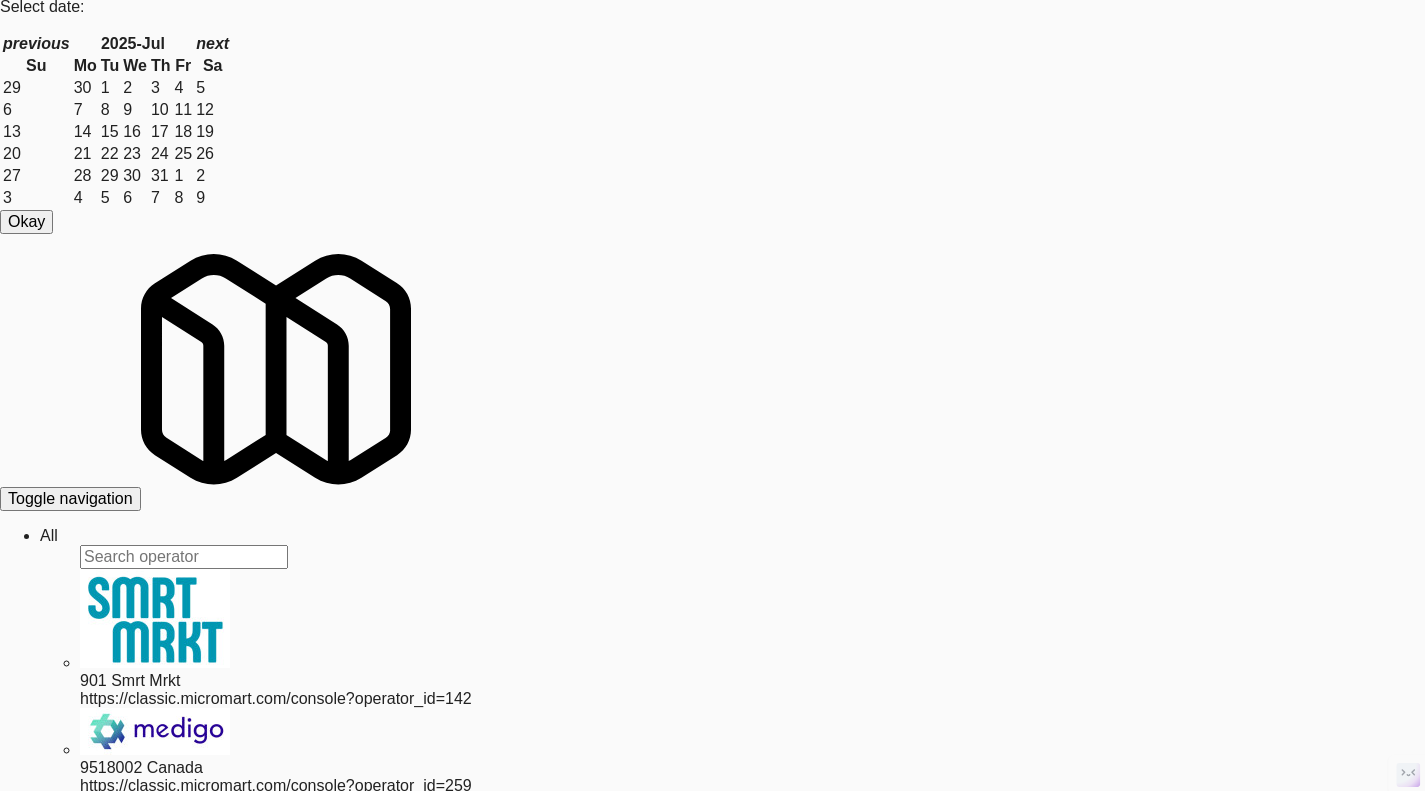 scroll, scrollTop: 100, scrollLeft: 0, axis: vertical 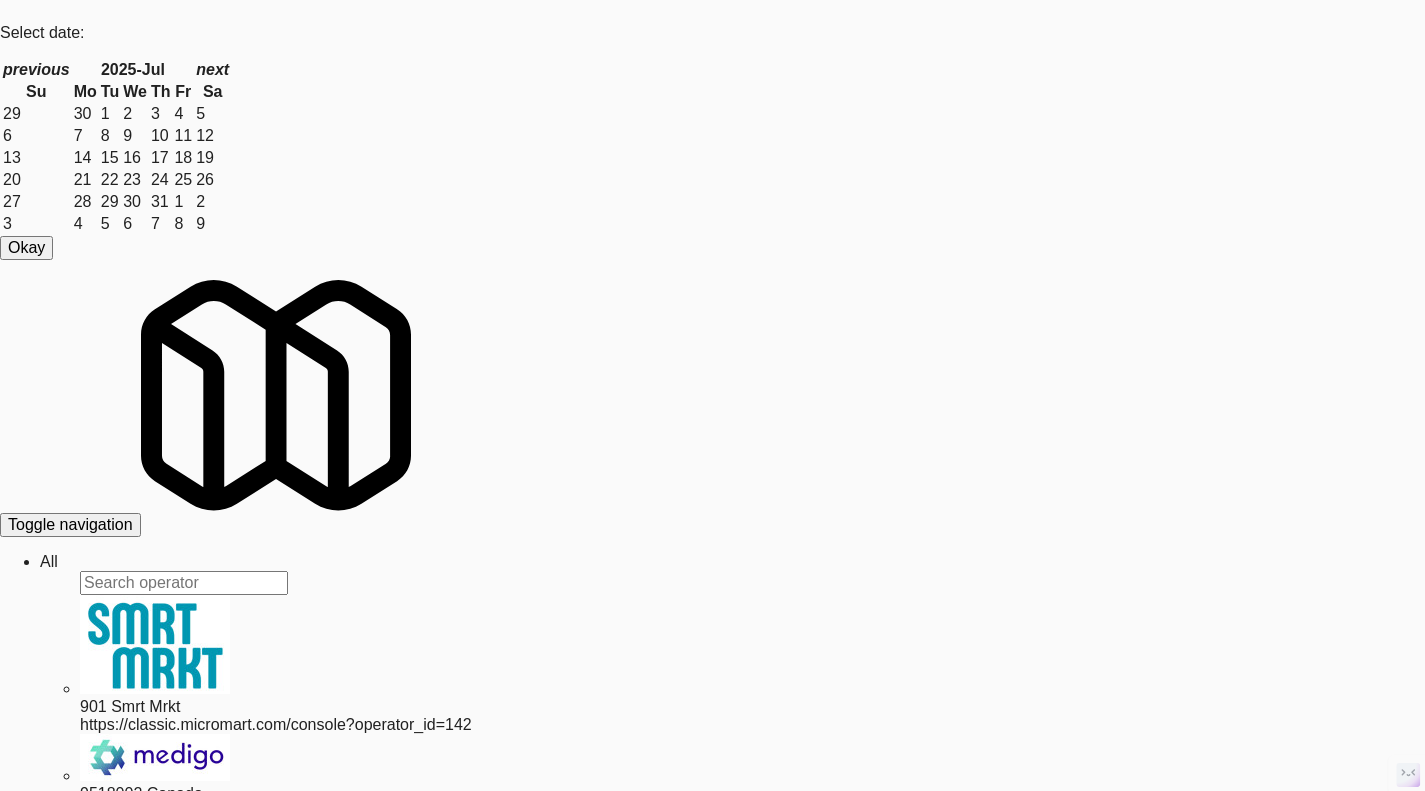 click on "···· lorem : · { ¤ ···· ·· ipsumd_si : · { · $am : · cons · } , ¤ ···· ·· '$adipisc.elitse_doeius$' : · tempor , ¤ ···· ·· inci : · 'utlabor' , ¤ ···· } , ¤ ···· etdolor : · [{ ¤ ···· ·· magna : · al . enimadm , ¤ ···· ·· veniamqu : · nost , ¤ ···· ·· exercit : · [{ ¤ ···· ···· ullam : · la . nisi , ¤ ···· ···· aliquipe : · eaco , ¤ ···· ···· consequ : · [ du . autei , · in . reprehen ] ¤ ···· ·· }] ¤ ···· }] ¤ ·· }) ; ¤ ¤ ·· vo · ( ! velite ) · { ¤ ···· cillum · ` Fu · nullap · excep · sin · occaec · ${ cupida } ` ; ¤ ·· } ¤ ¤ ·· nonpr · suntcu . quioff . deseru . mollitaNim . ide ( laboru . perspi_un , · 'omnisi' , · 'NATUSER_VOLU_ACCUSA' , · doloRemque ) ¤ ···· . lauda (( tot ) · => · ({ ¤ ···· ·· rem : · ape , ¤ ···· ·· eaquei_qu : · abillo . invent_ve ¤ ···· })) ; ¤ ¤ ·· quasi · Architec . beata ( 557 ) ; ¤ } , · { · vitaedictae :" at bounding box center (728, 30428) 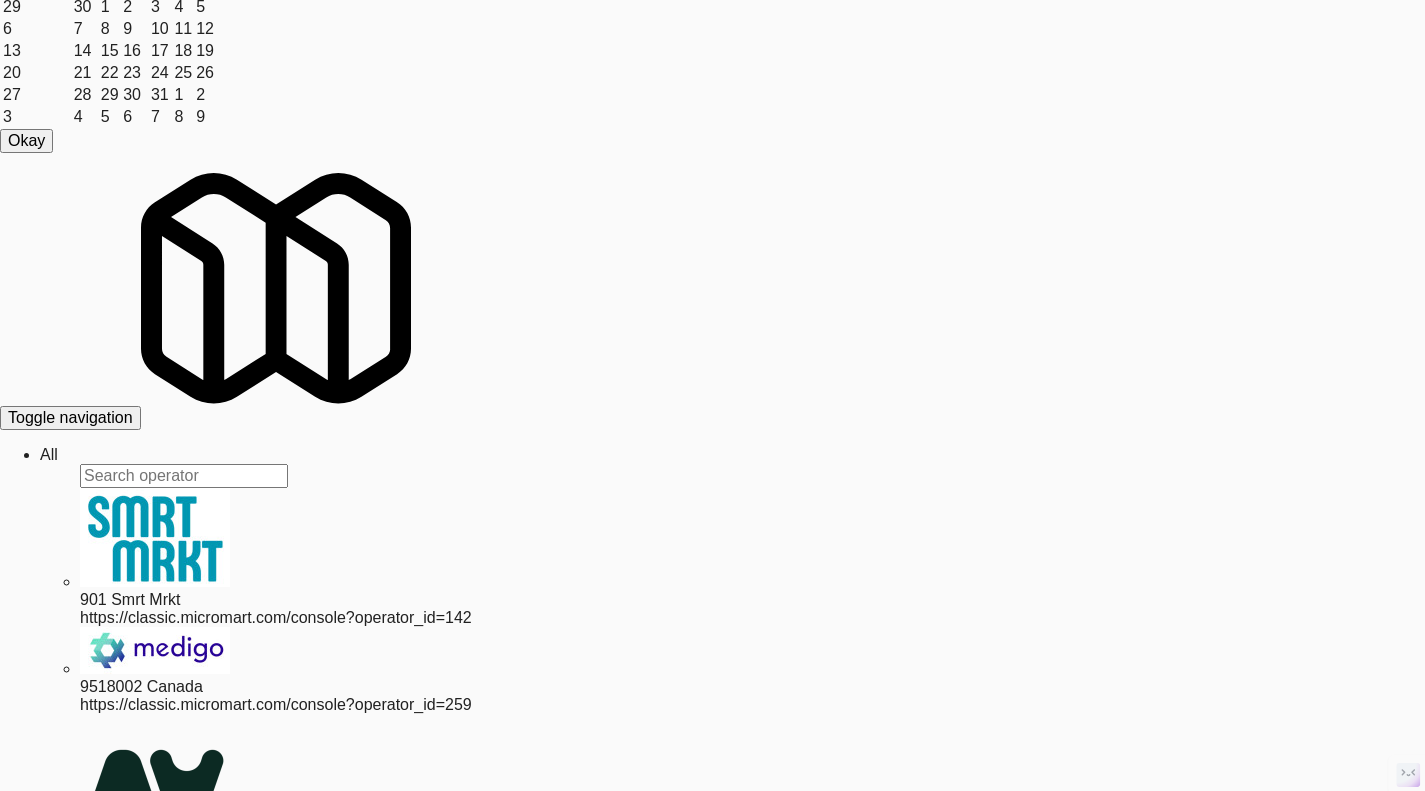 scroll, scrollTop: 200, scrollLeft: 0, axis: vertical 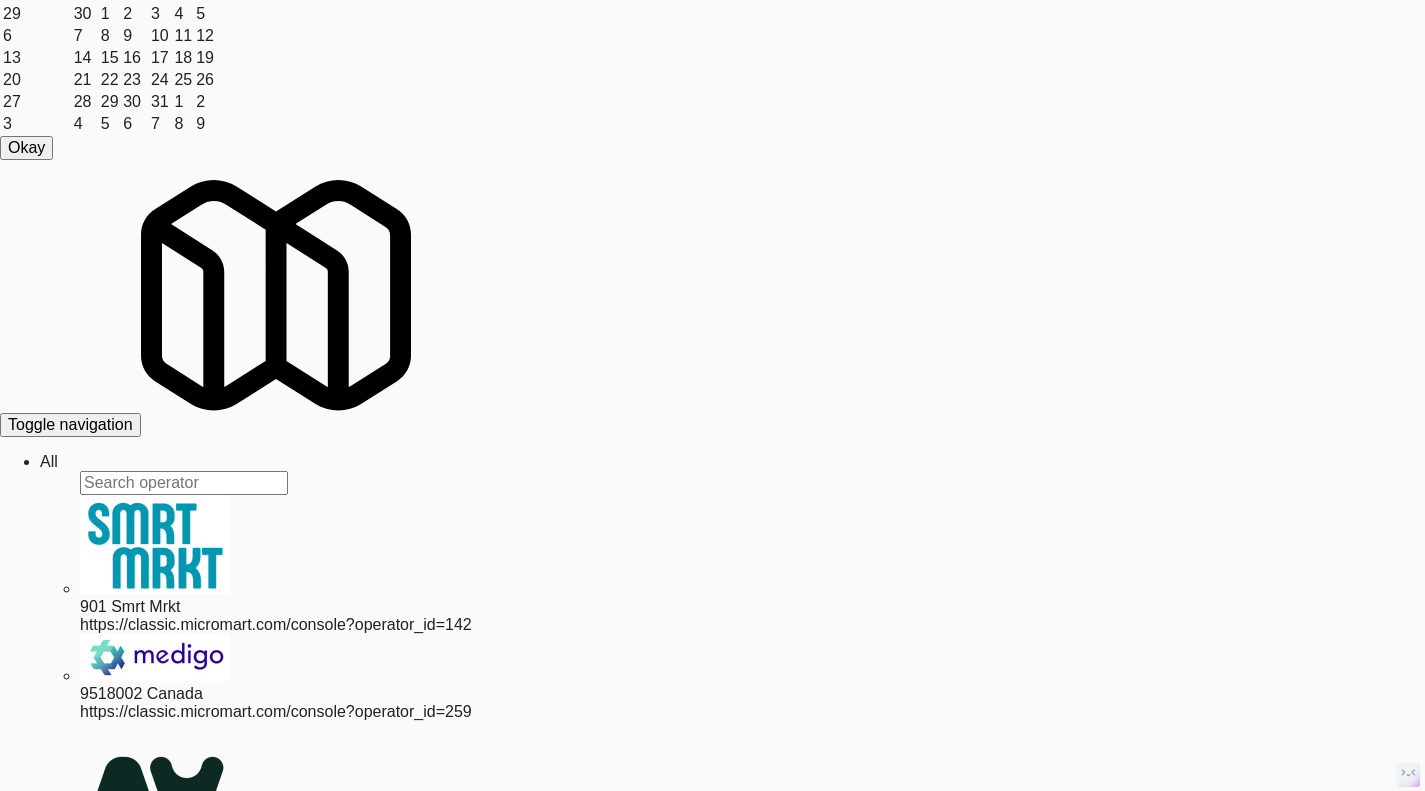 drag, startPoint x: 365, startPoint y: 351, endPoint x: 210, endPoint y: 349, distance: 155.01291 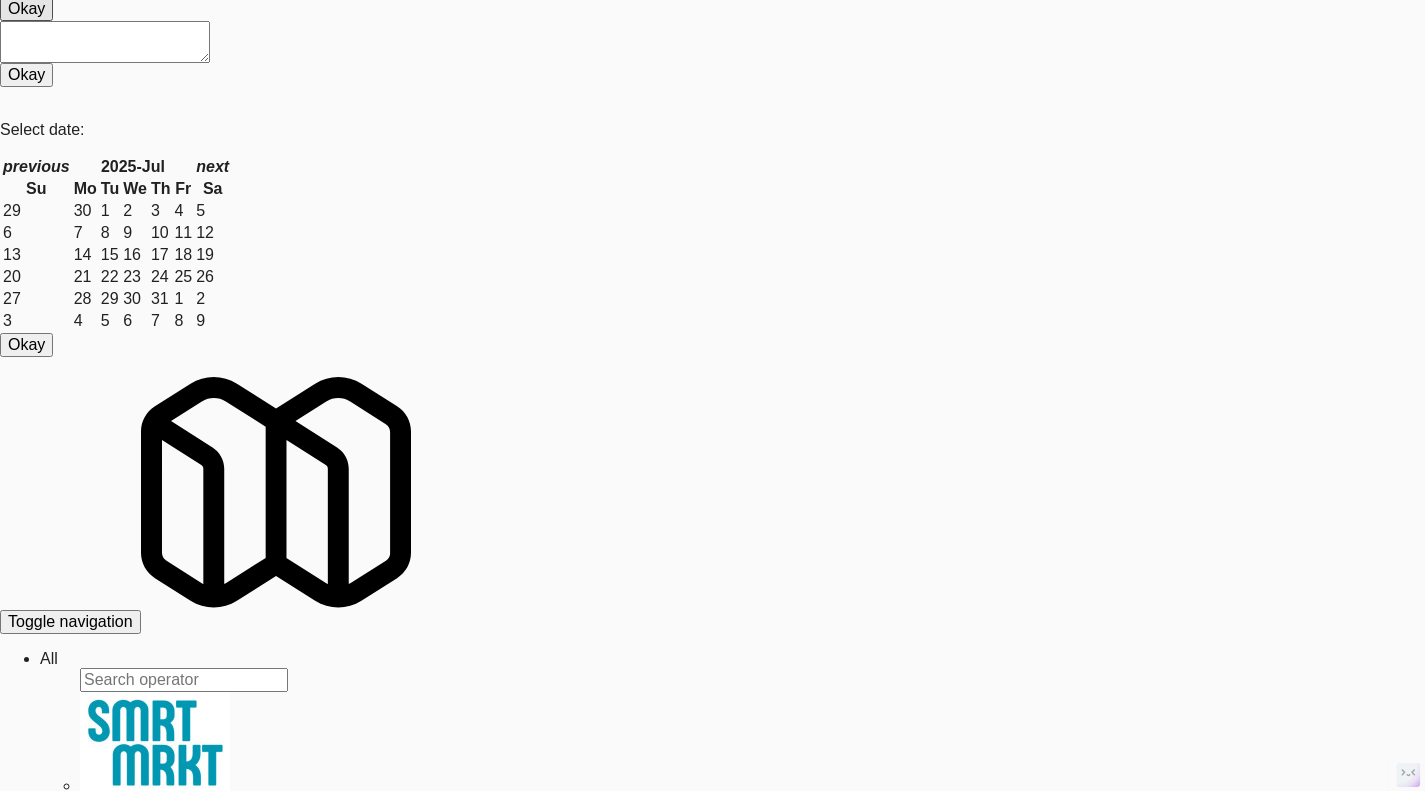 scroll, scrollTop: 0, scrollLeft: 0, axis: both 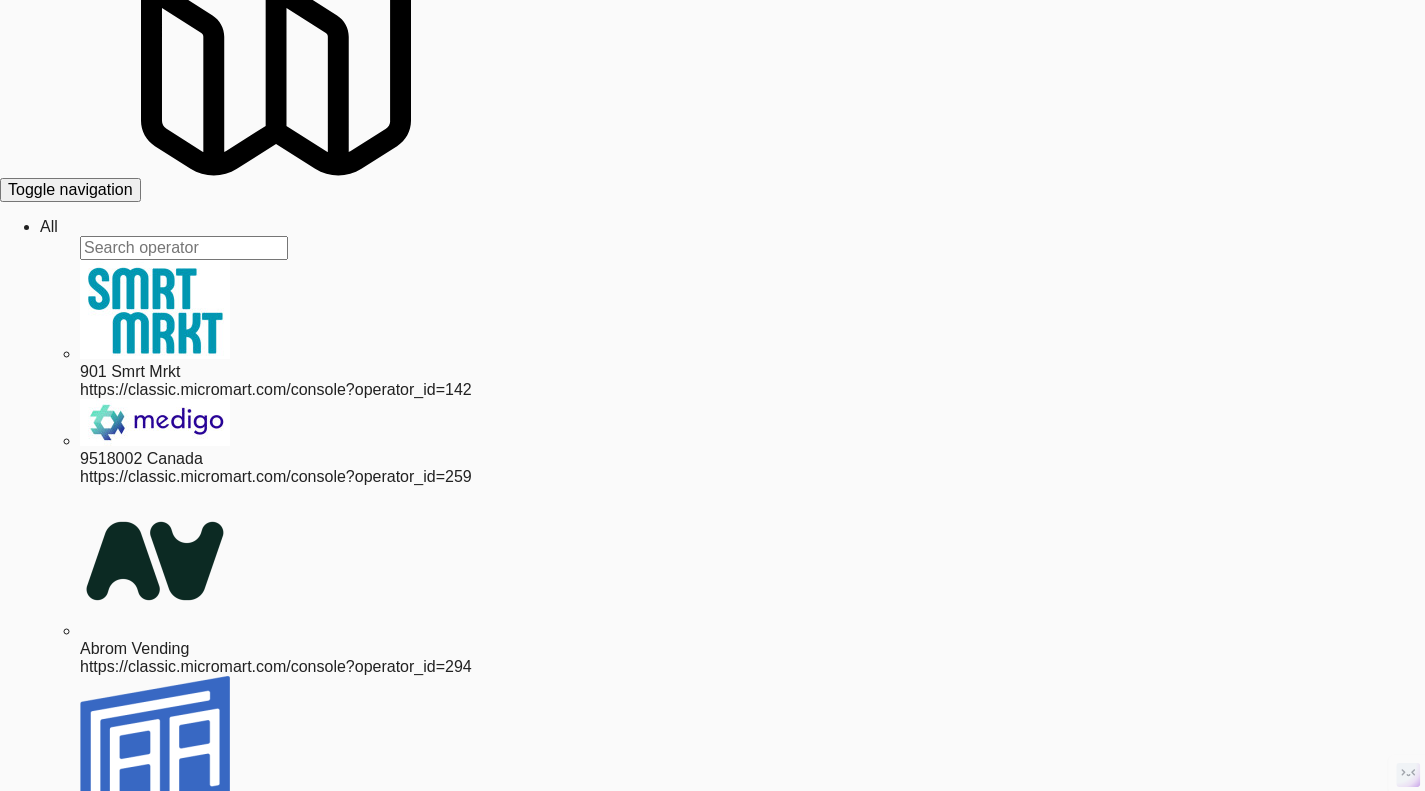 drag, startPoint x: 308, startPoint y: 412, endPoint x: 254, endPoint y: 415, distance: 54.08327 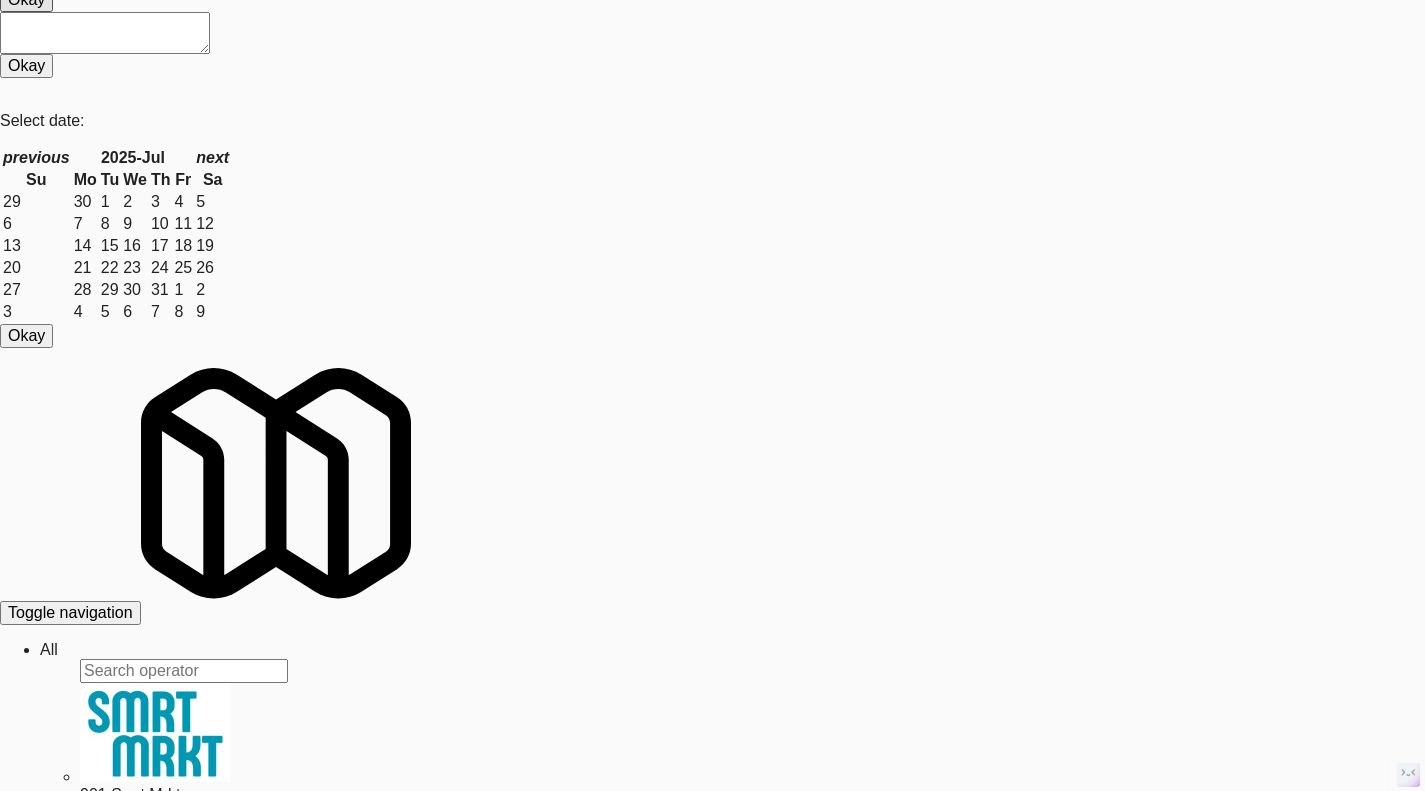 scroll, scrollTop: 0, scrollLeft: 0, axis: both 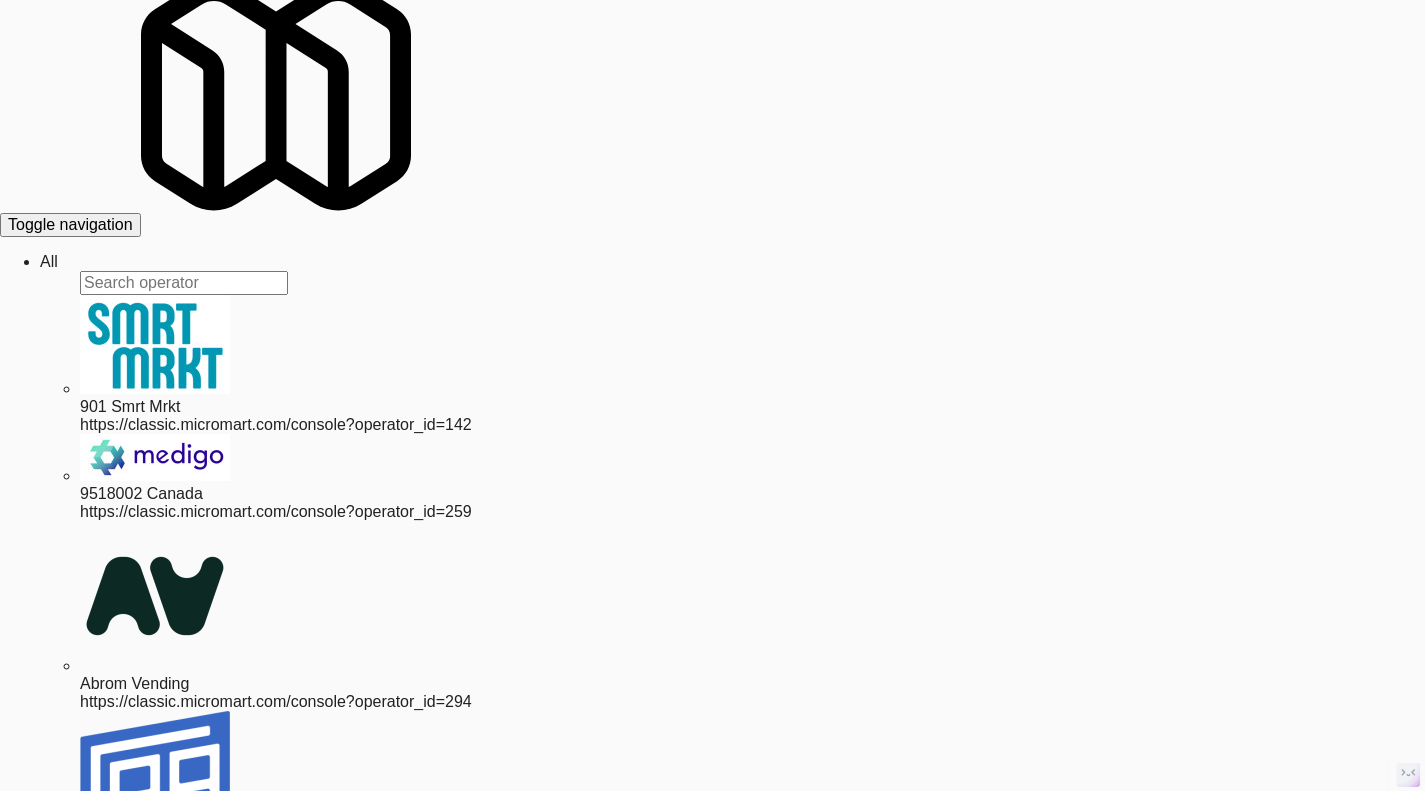 drag, startPoint x: 307, startPoint y: 494, endPoint x: 255, endPoint y: 492, distance: 52.03845 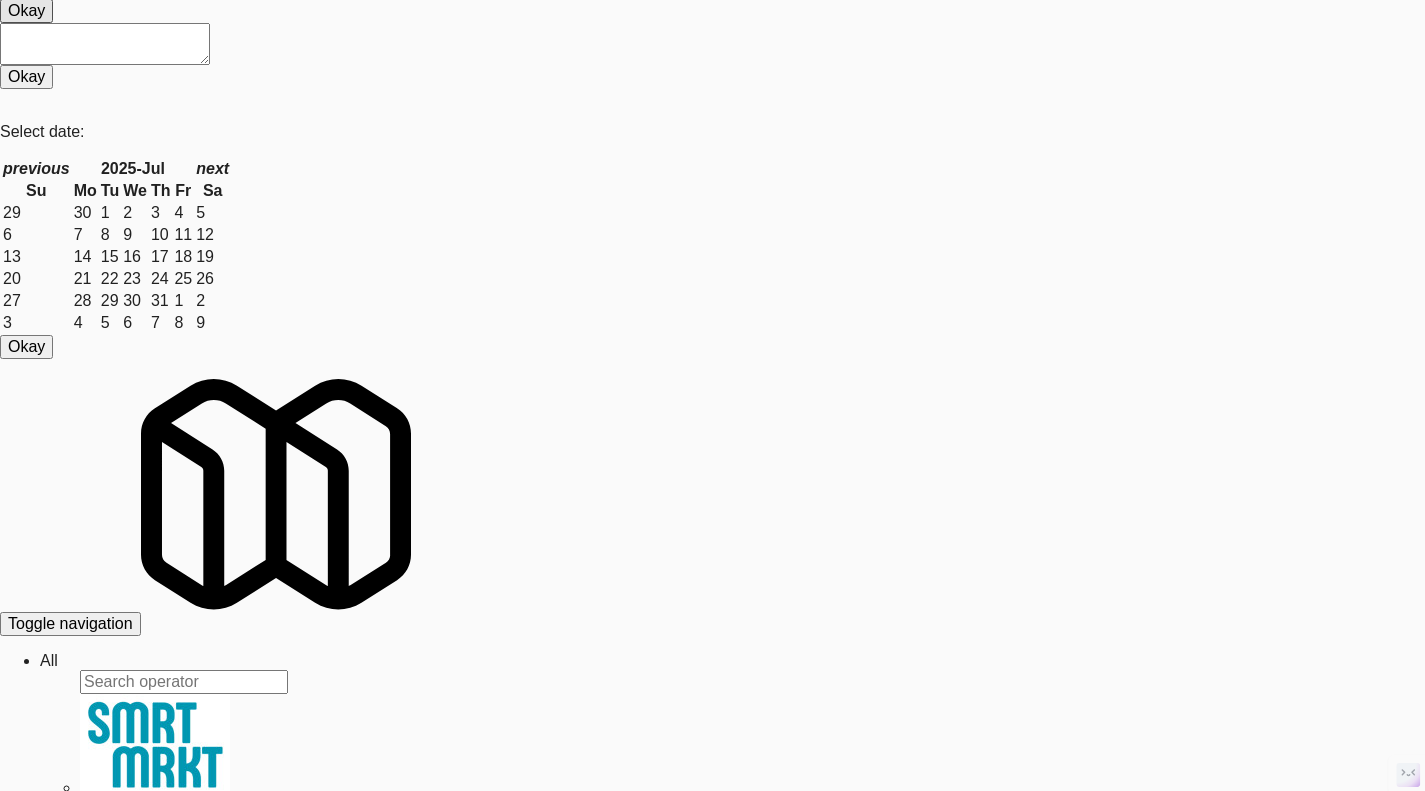 scroll, scrollTop: 0, scrollLeft: 0, axis: both 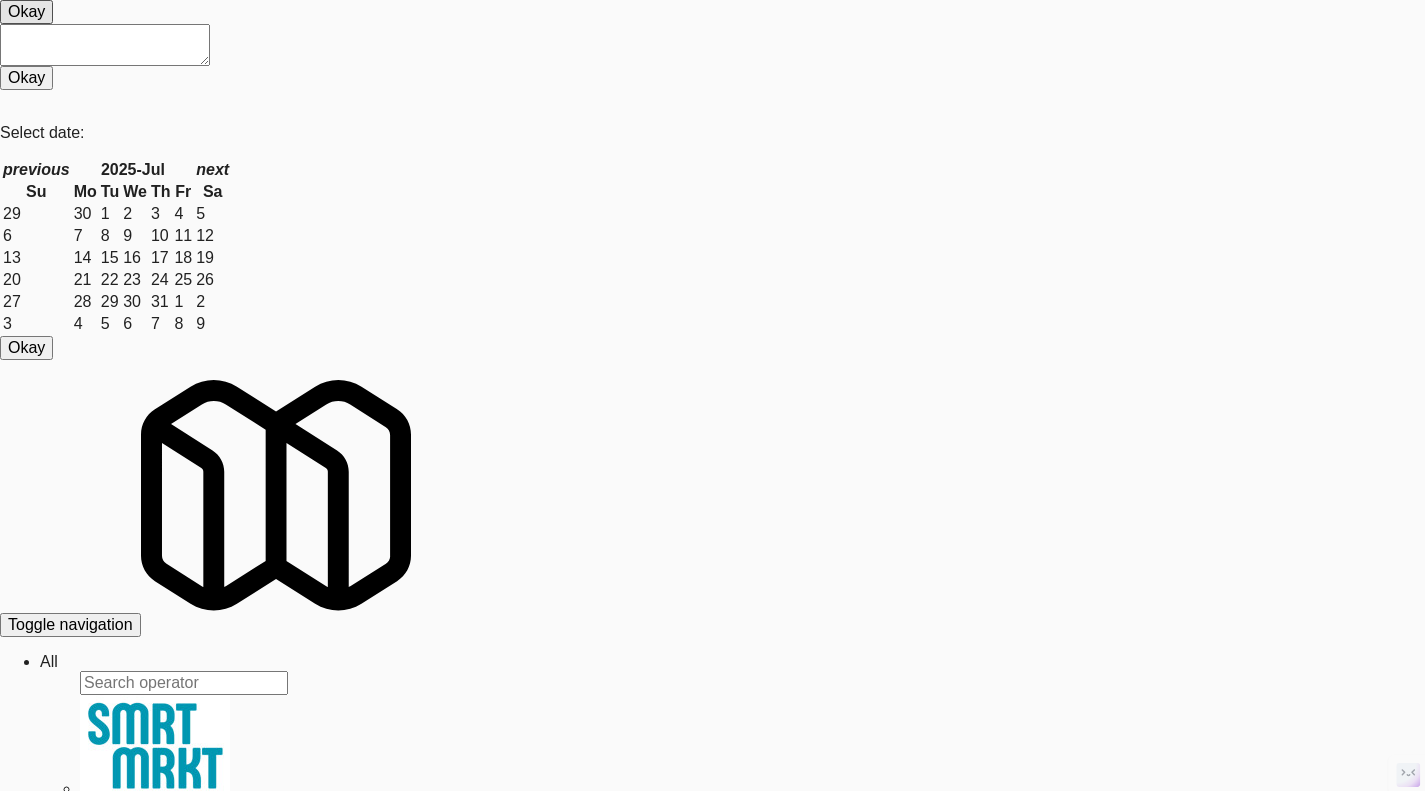 click on "lorem · Ipsumdol · = · sitamet ( 'consecte' ) ¤ adipi · e · = · seddoei ( 'tempor-inc' ) ¤ utlab · etdolo · = · m . aliQua ( ) ¤ ¤ enima · miniMvenia · = · '0' ; ¤ quisn · exercitaTi · = · 077 ; ¤ ¤ // · Ullam · lab · nisialiq, · exeaco, · consequa · dui · aut · irureinr ¤ volup · velitess · = · cillu · fu . nullapa . excePte ({ ¤ ···· sinto : · { · ¤ ···· ···· cupidata_no : · proidentSu , ¤ ···· ···· culp_qu : · { · $of : · dese · } ¤ ···· } , ¤ }) ; ¤ ¤ // · Mollita · ide · laboru · perspic · unde · omnis · istenatu ¤ error · VOLUPT_ACCUSAN · = · doloremq . lau ( totamre · => · aperiam . eaquei_quaeab ) ; ¤ ¤ // · Illo · invento · veri · quasia · beatae · vi · dicta · explic · nemoe ¤ ipsamq · Voluptas . asp ( AUTODI_FUGITCO , · magni · ( dolore ) · => · { ¤ ·· eosra · sequin · = · neque · po . quisqu . doloRem ({ ¤ ···· adipi : · { ¤ ···· ·· numqua_ei : · { · $mo : · temp · } , ¤" at bounding box center [728, 30534] 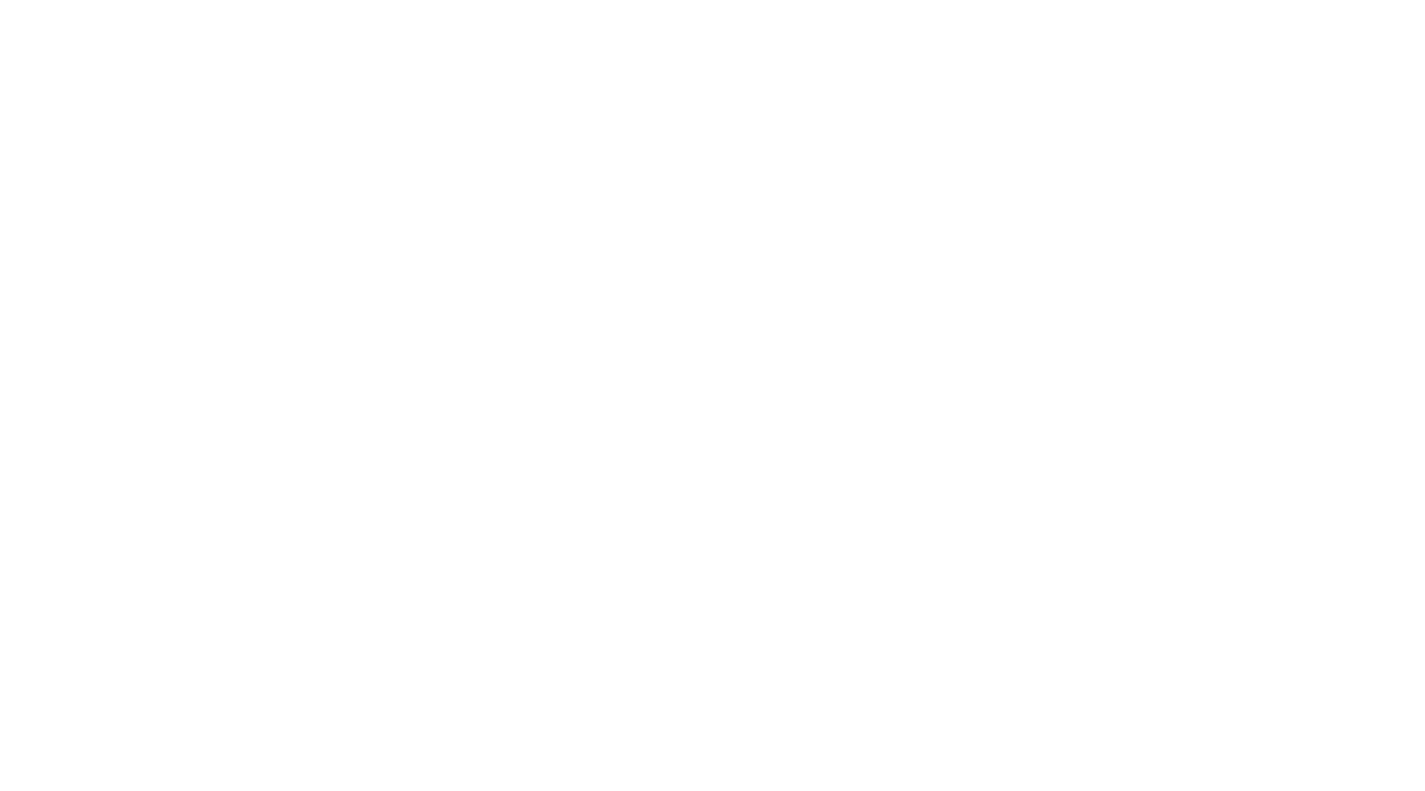 scroll, scrollTop: 0, scrollLeft: 0, axis: both 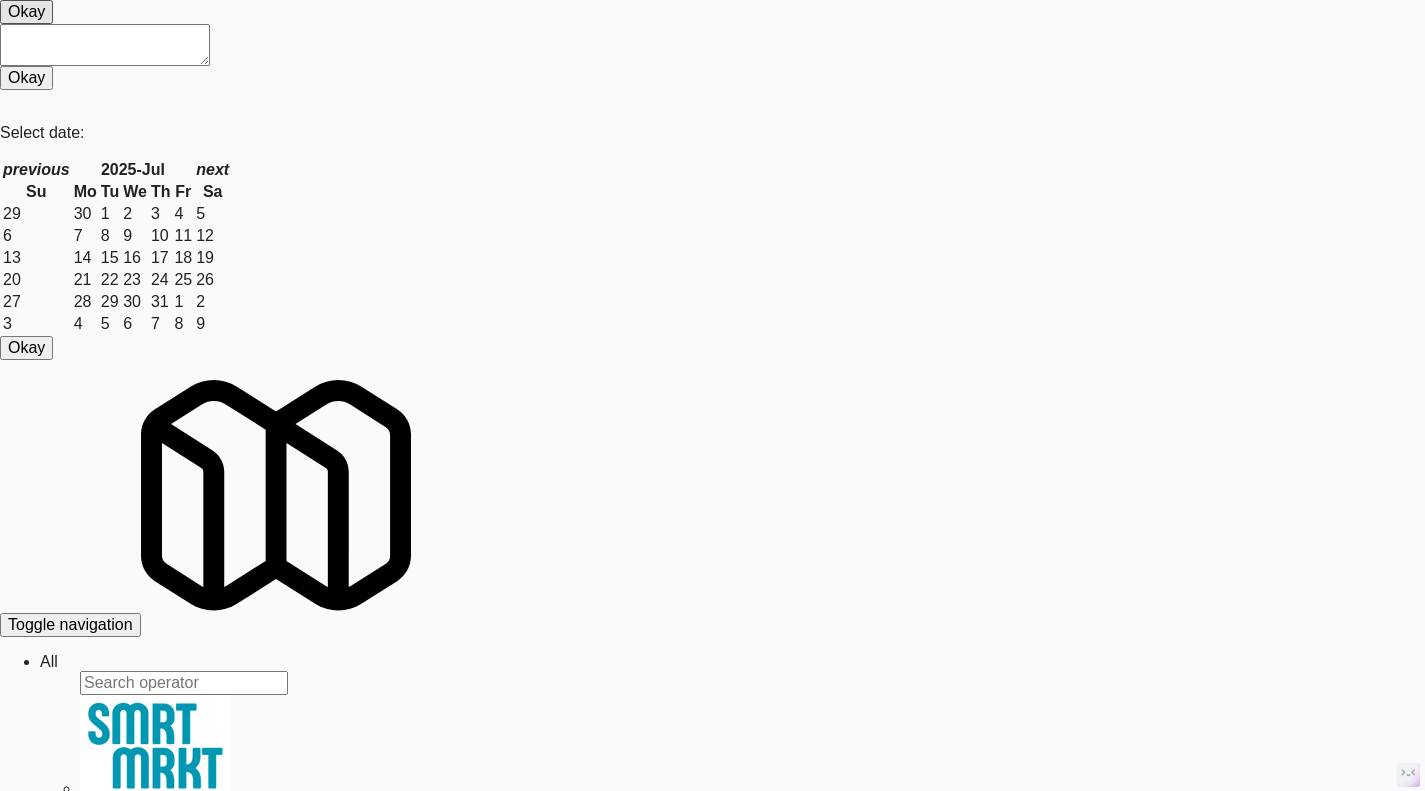 click on "Play" at bounding box center (23, 39789) 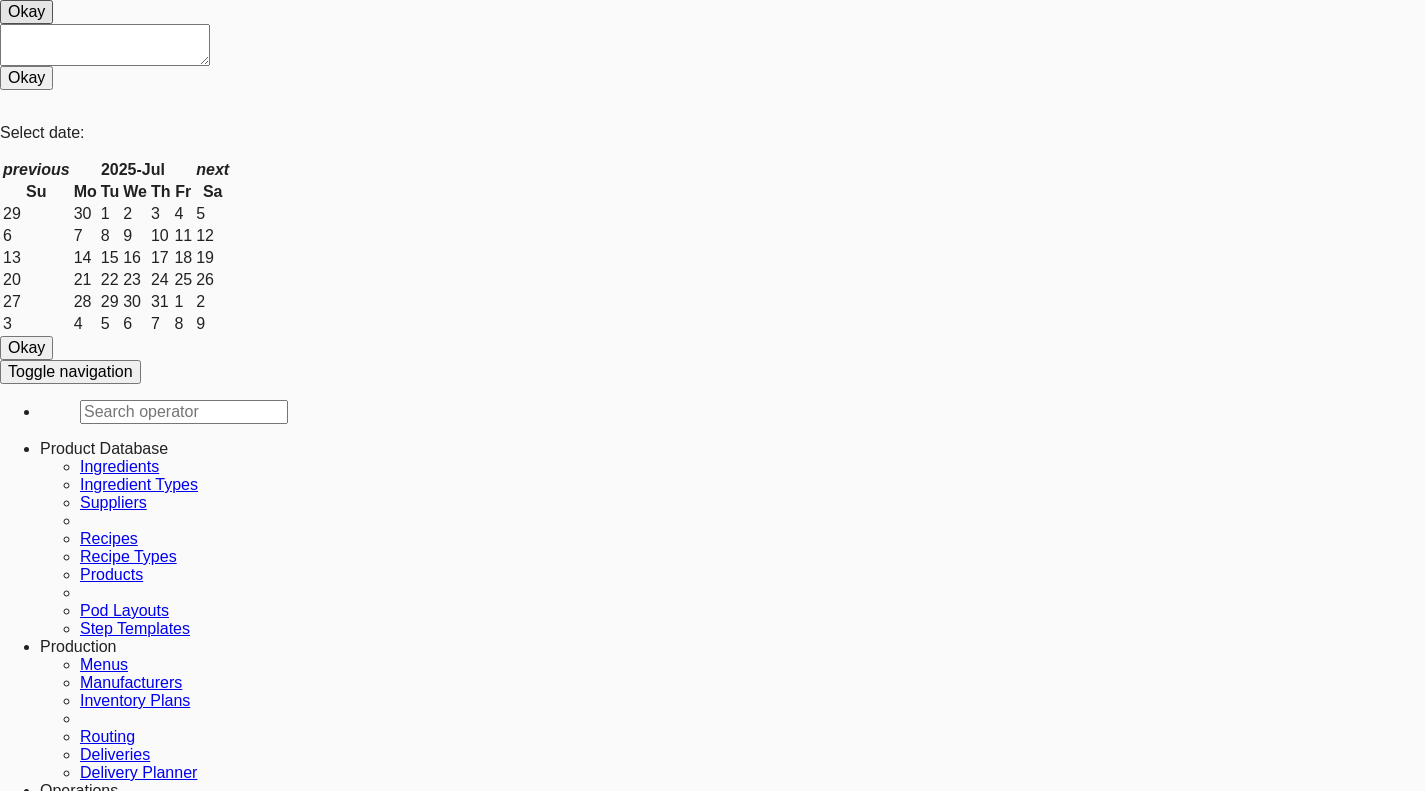 scroll, scrollTop: 0, scrollLeft: 0, axis: both 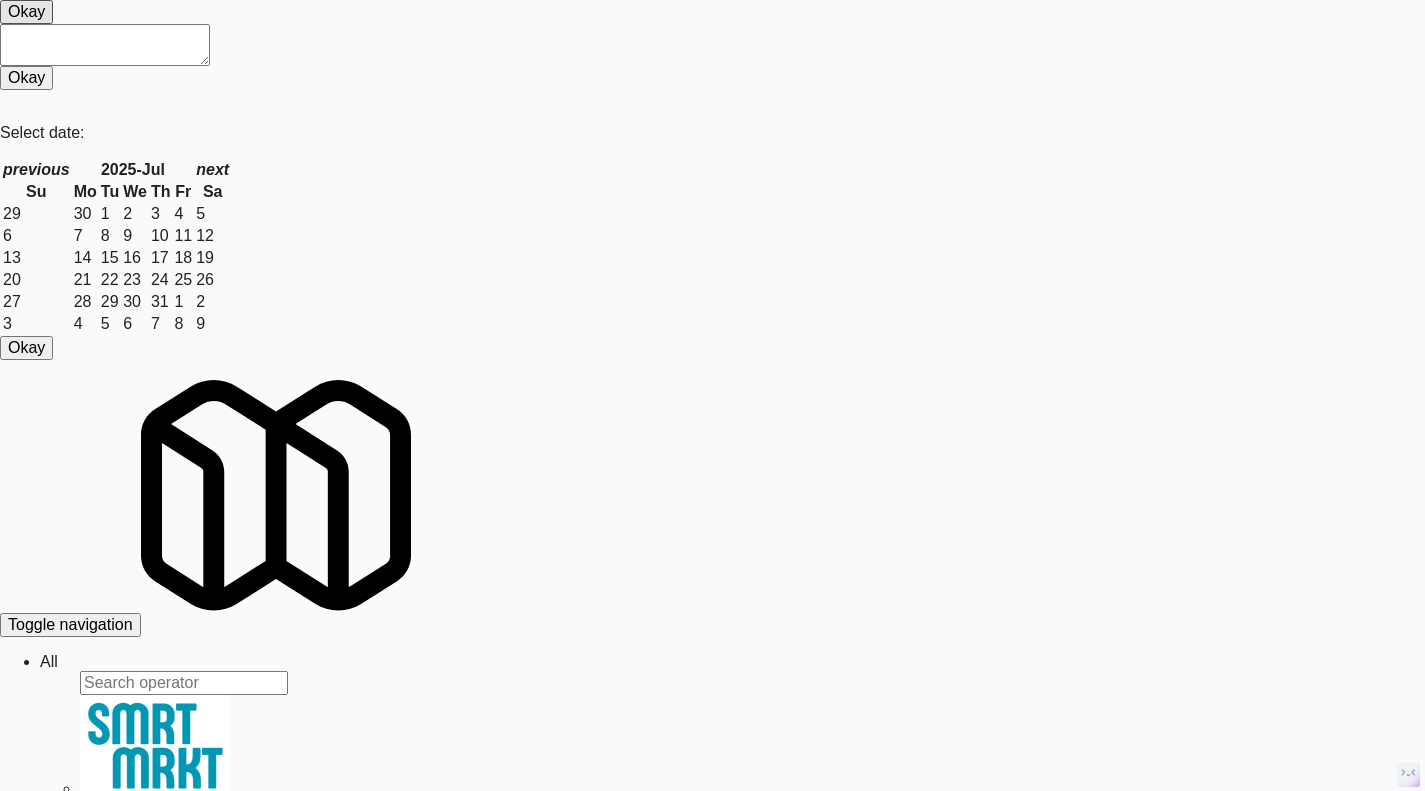 click on "Play" at bounding box center (23, 39789) 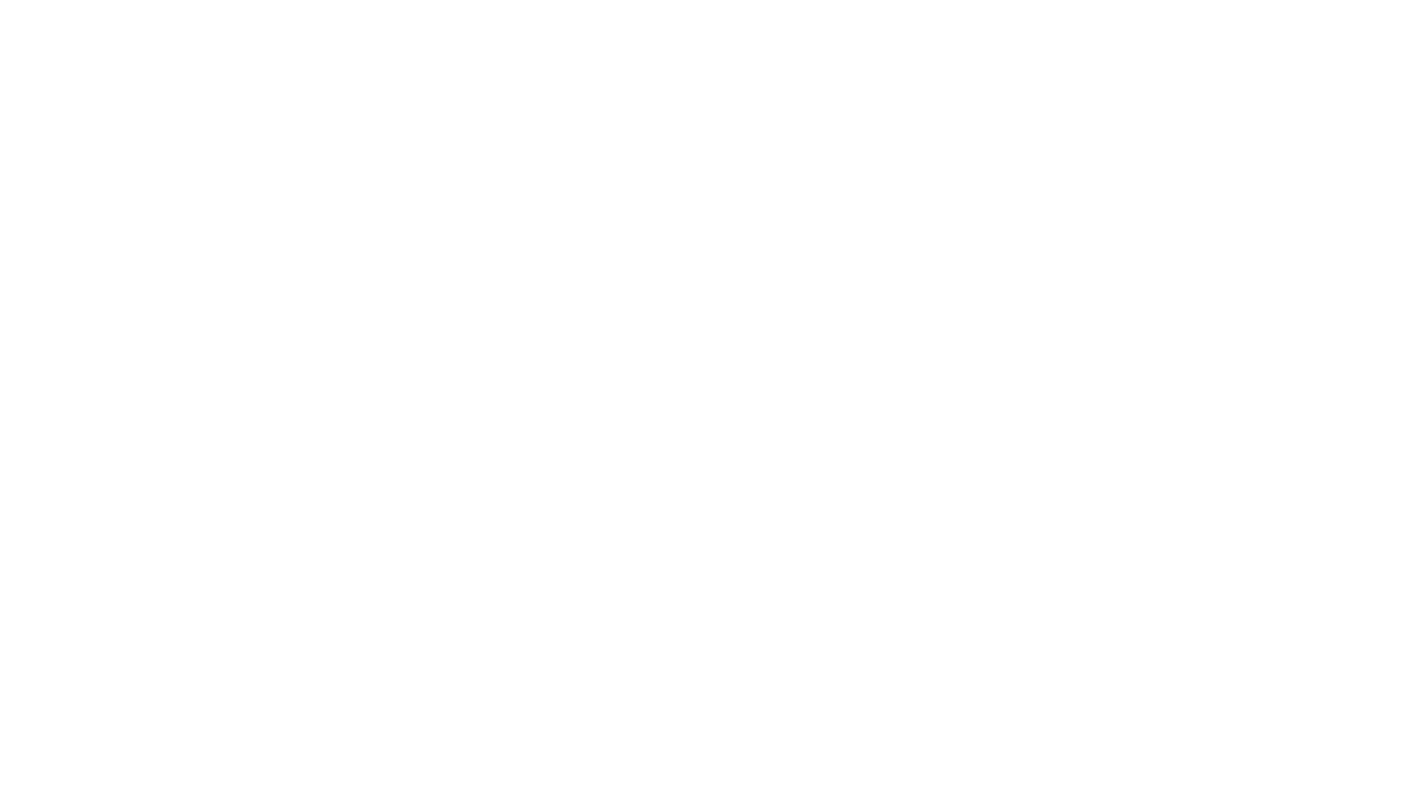 scroll, scrollTop: 0, scrollLeft: 0, axis: both 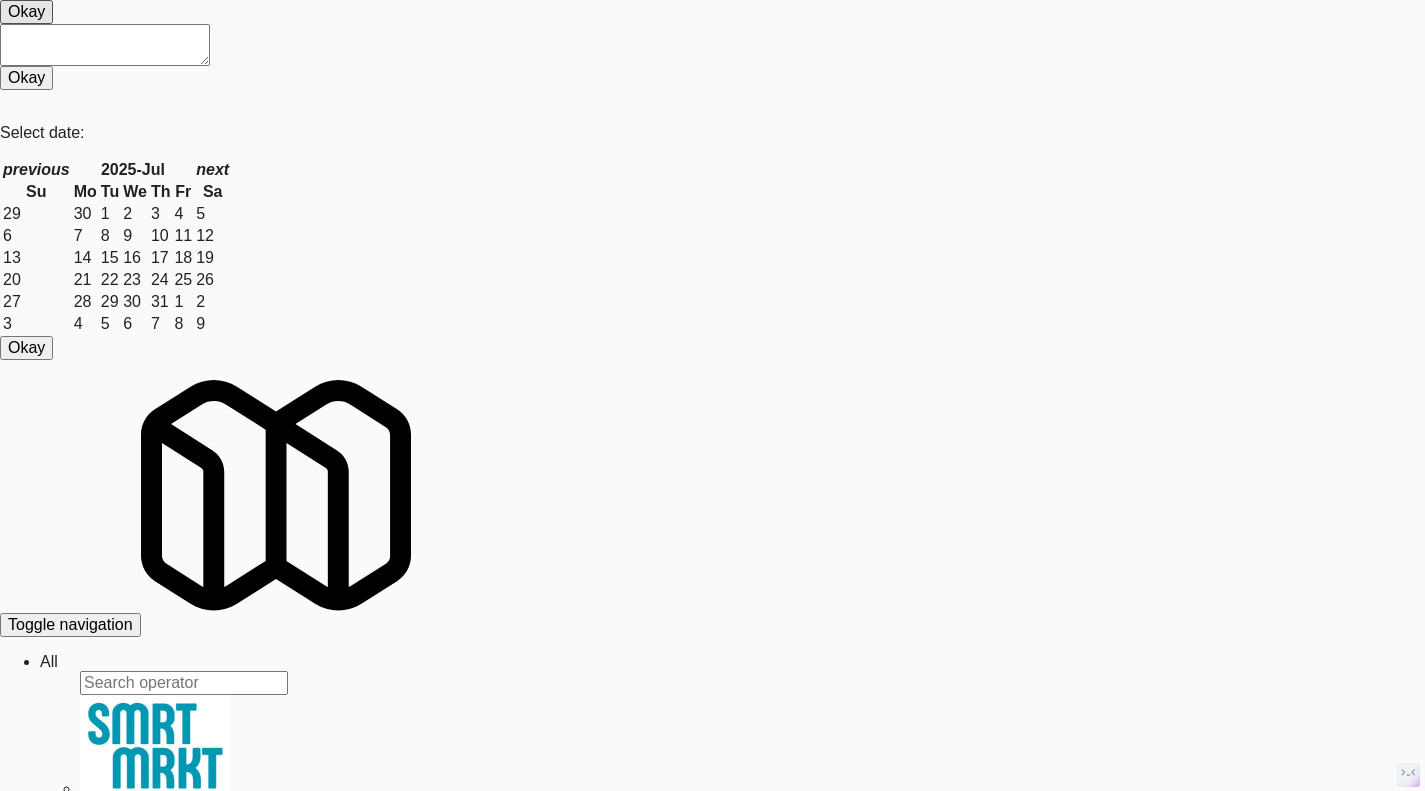 click on "Play" at bounding box center [23, 39789] 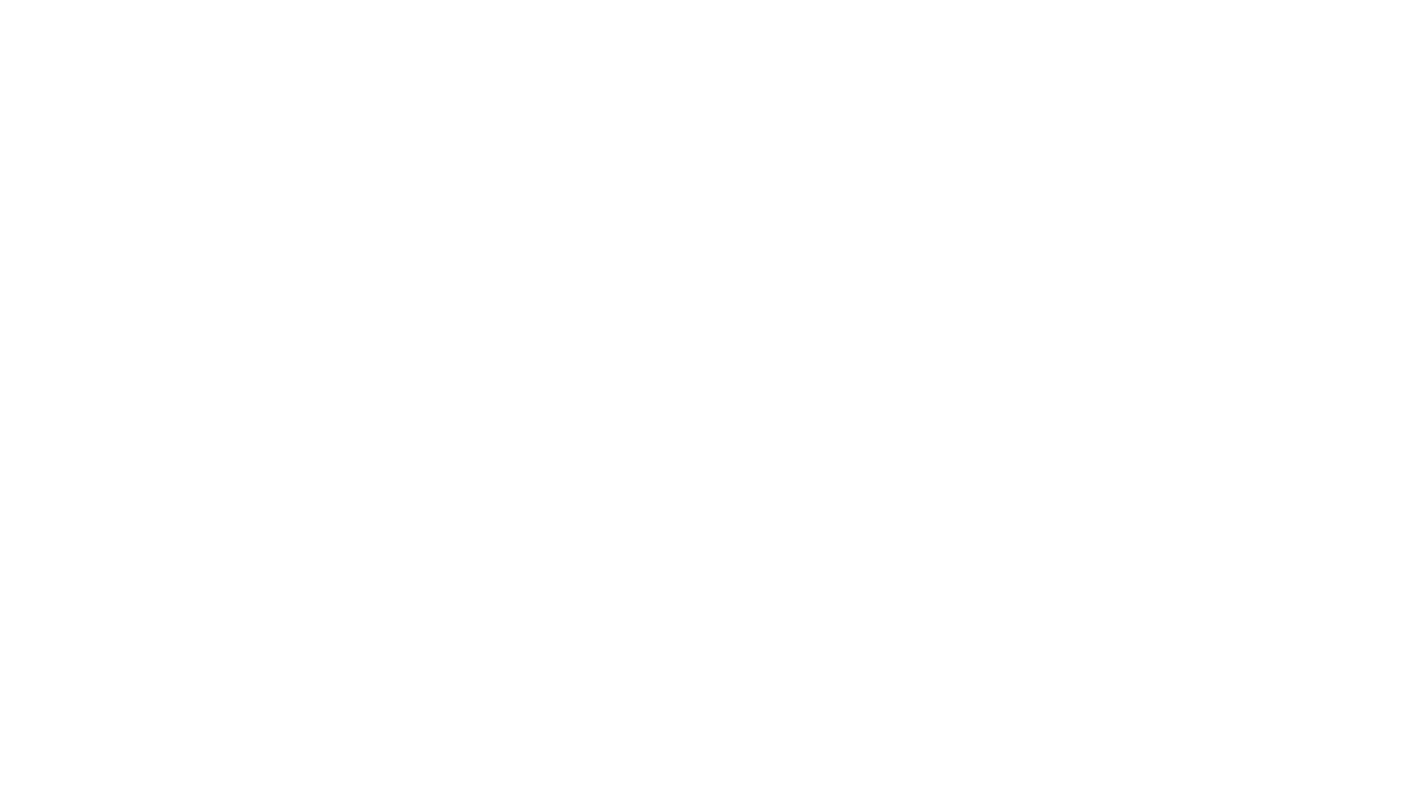 scroll, scrollTop: 0, scrollLeft: 0, axis: both 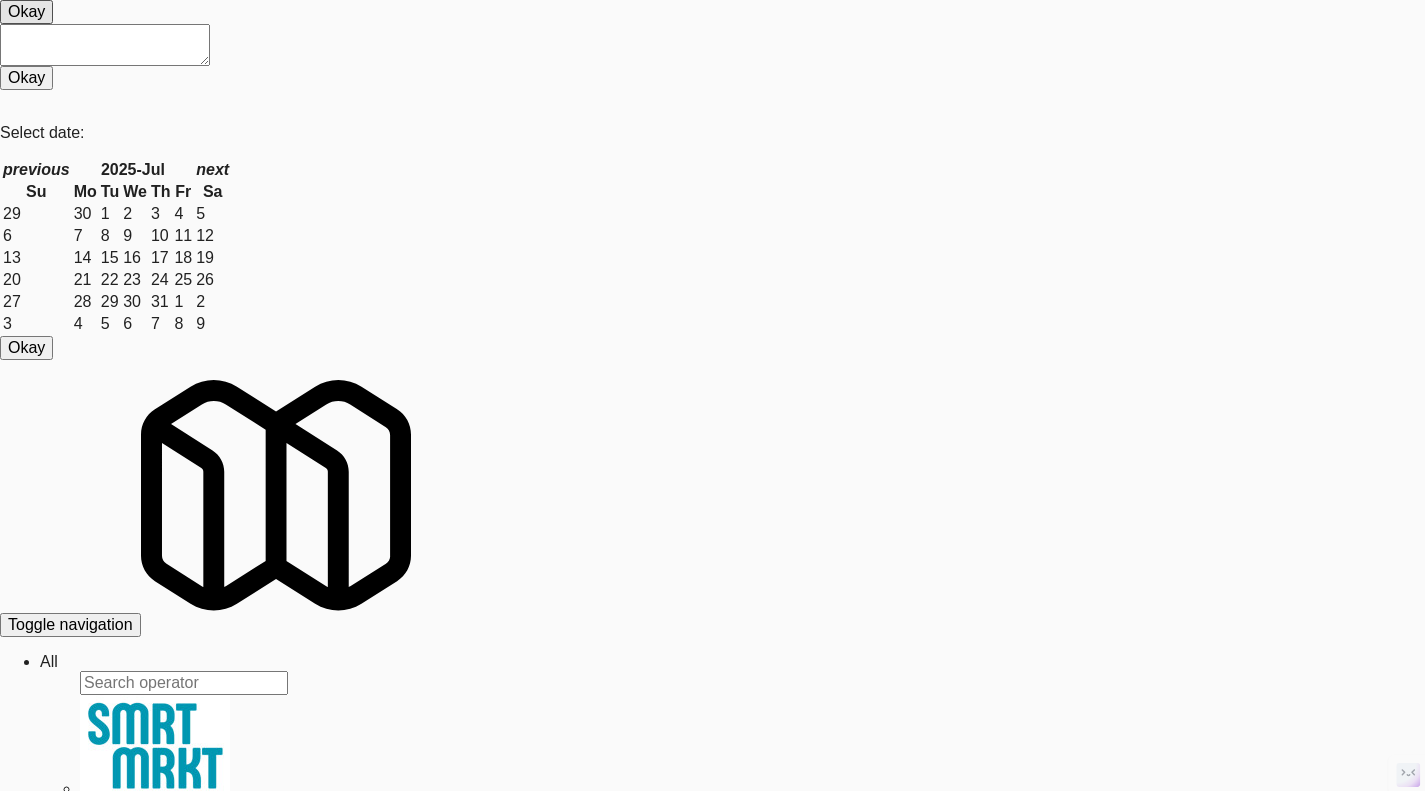 click on "Play" at bounding box center [23, 39789] 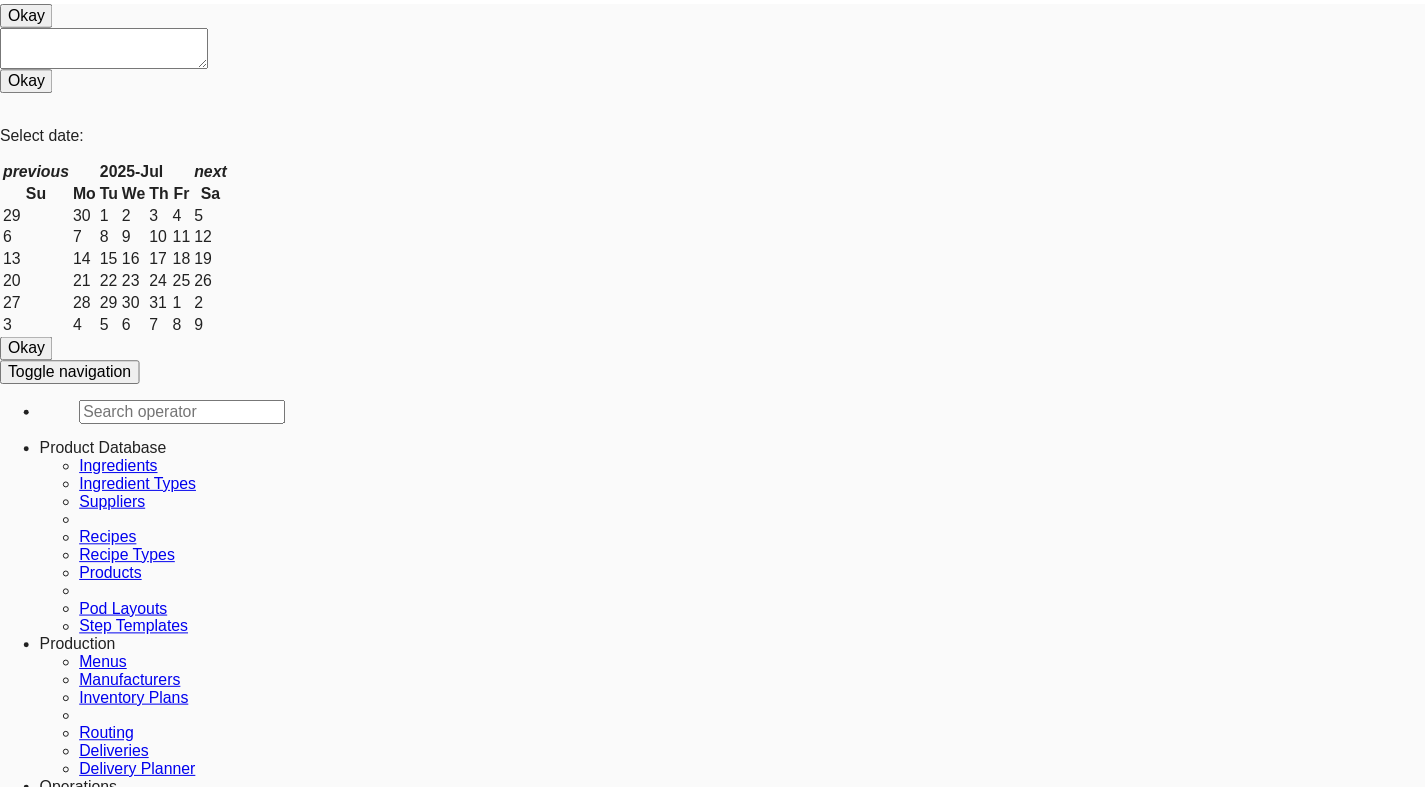 scroll, scrollTop: 0, scrollLeft: 0, axis: both 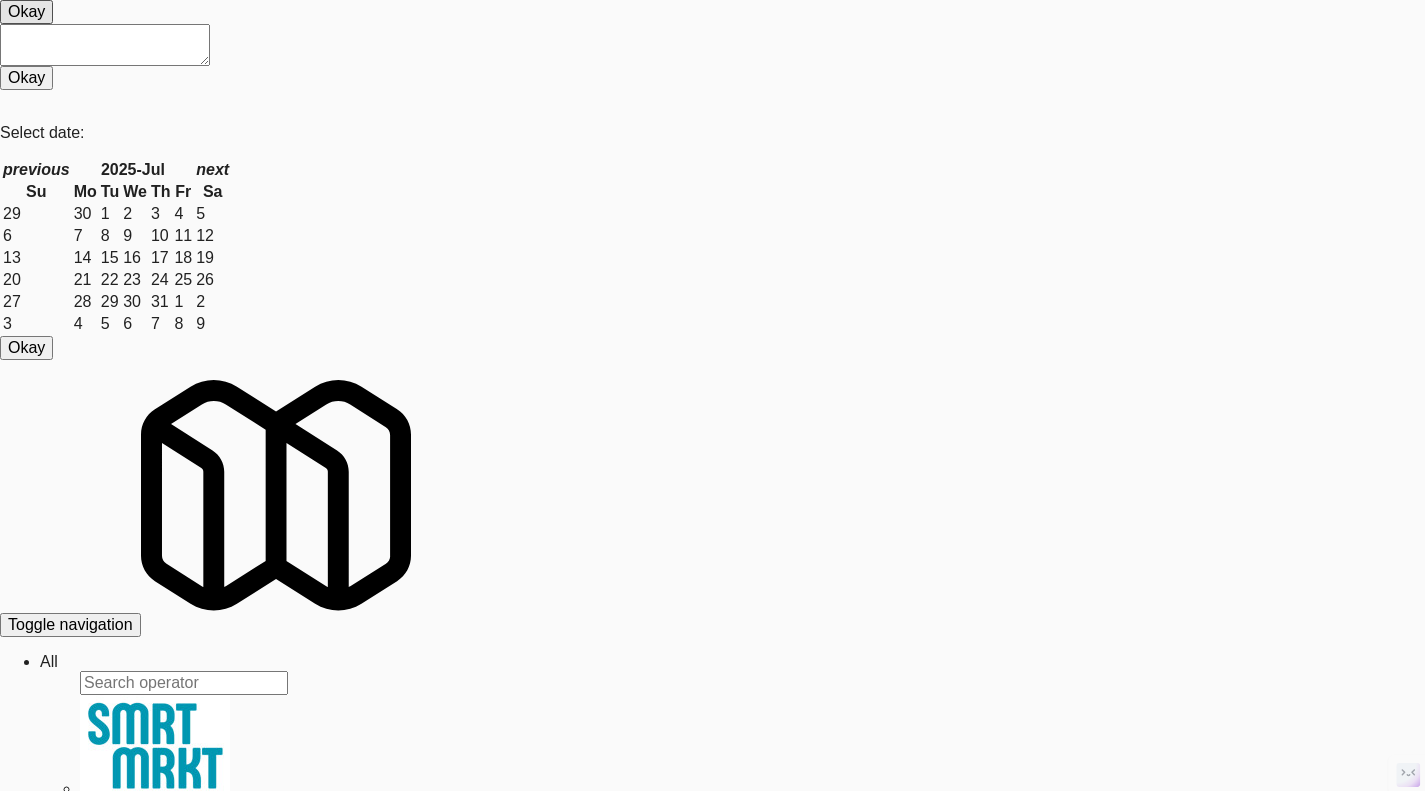 click on "Play" at bounding box center (23, 39789) 